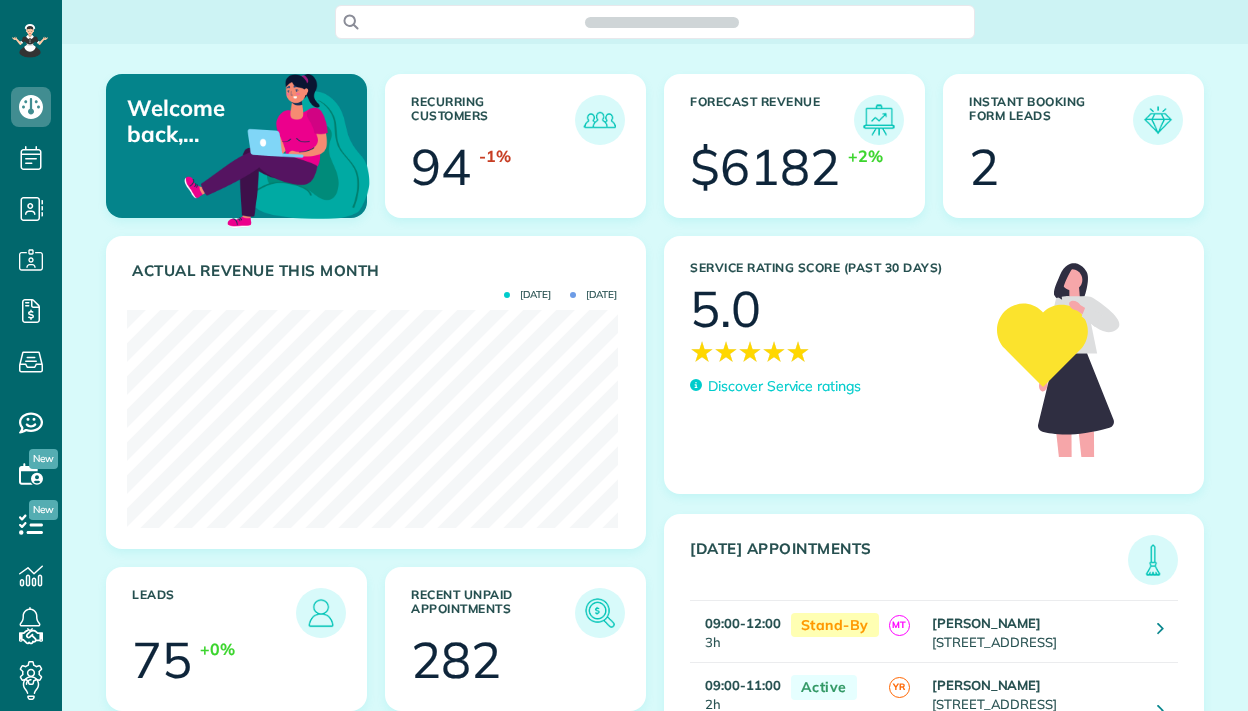 scroll, scrollTop: 0, scrollLeft: 0, axis: both 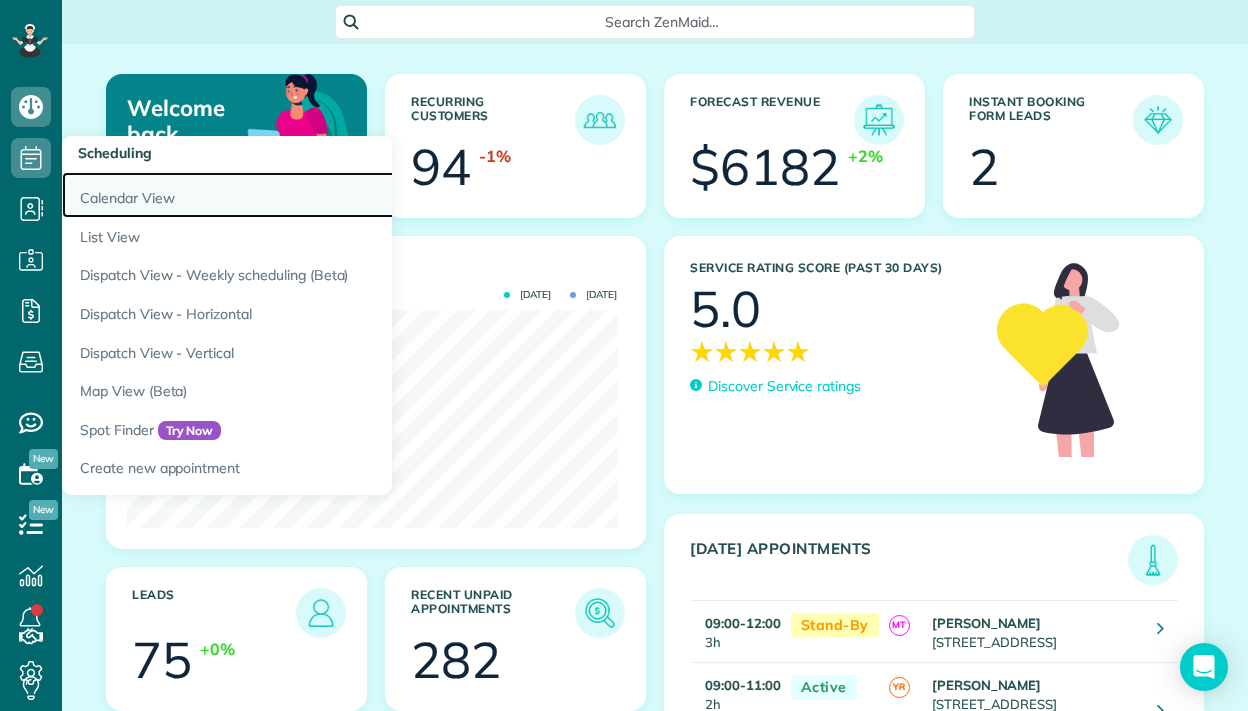 click on "Calendar View" at bounding box center [312, 195] 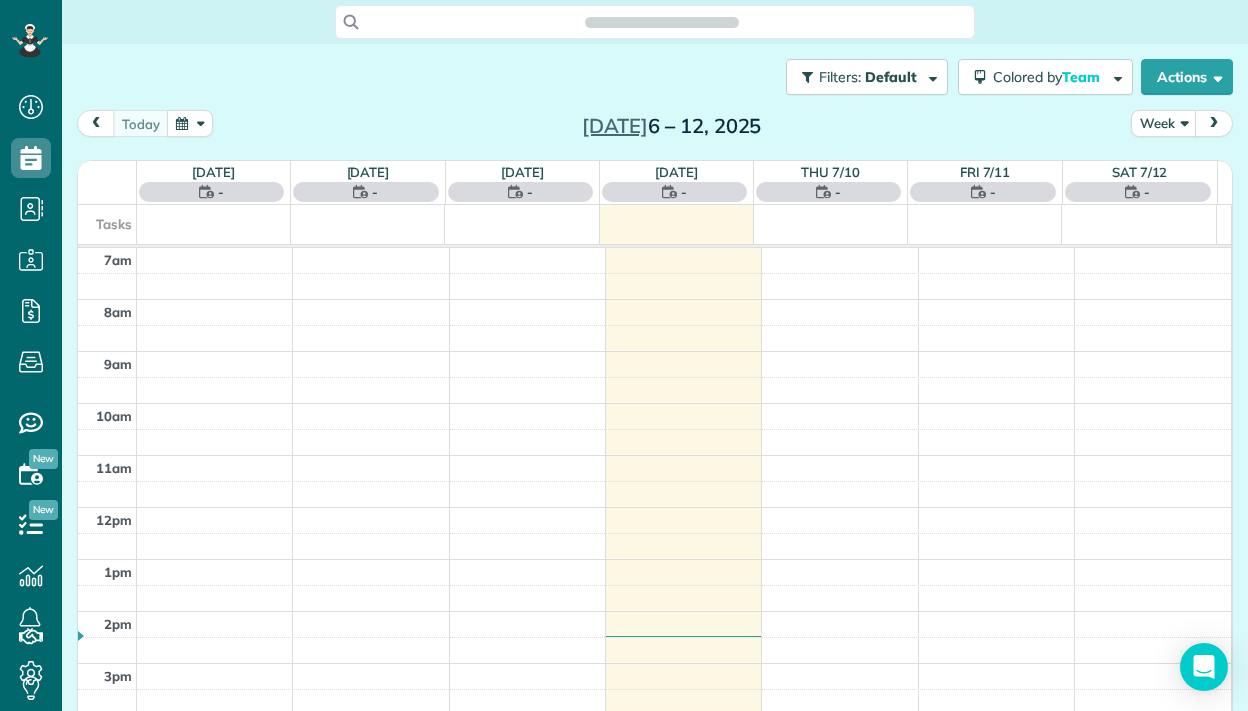 scroll, scrollTop: 0, scrollLeft: 0, axis: both 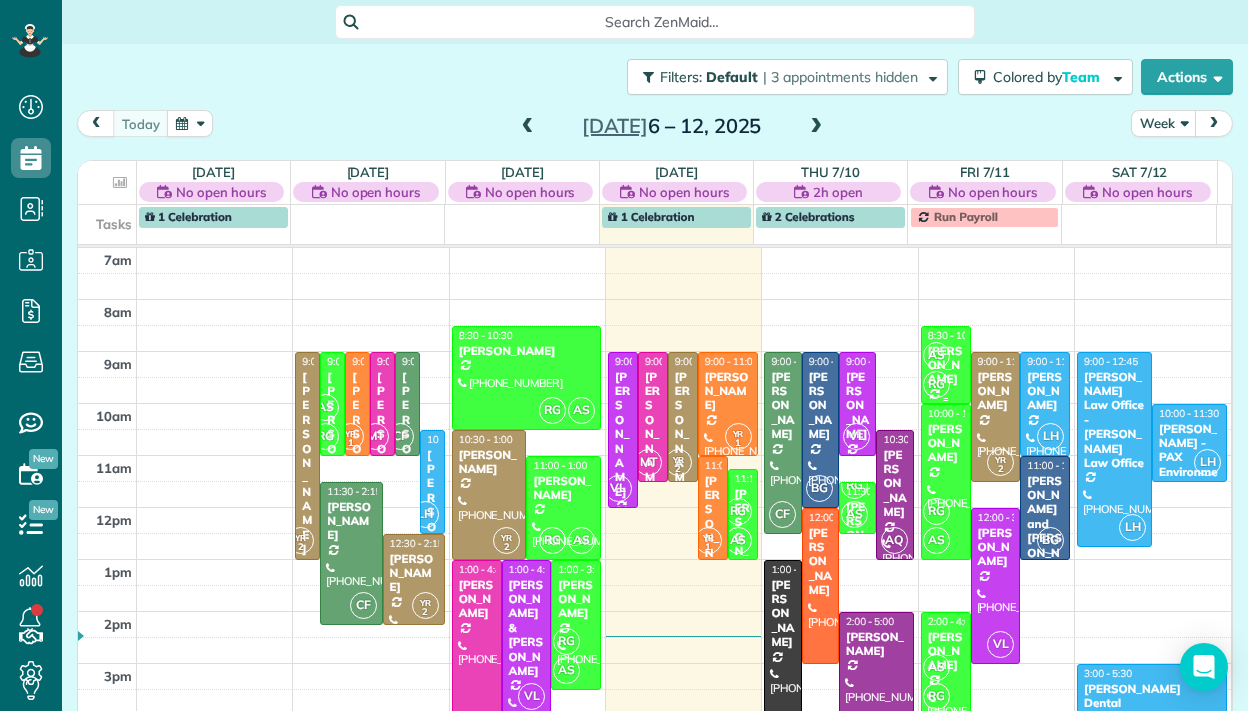 click on "RG" at bounding box center [936, 384] 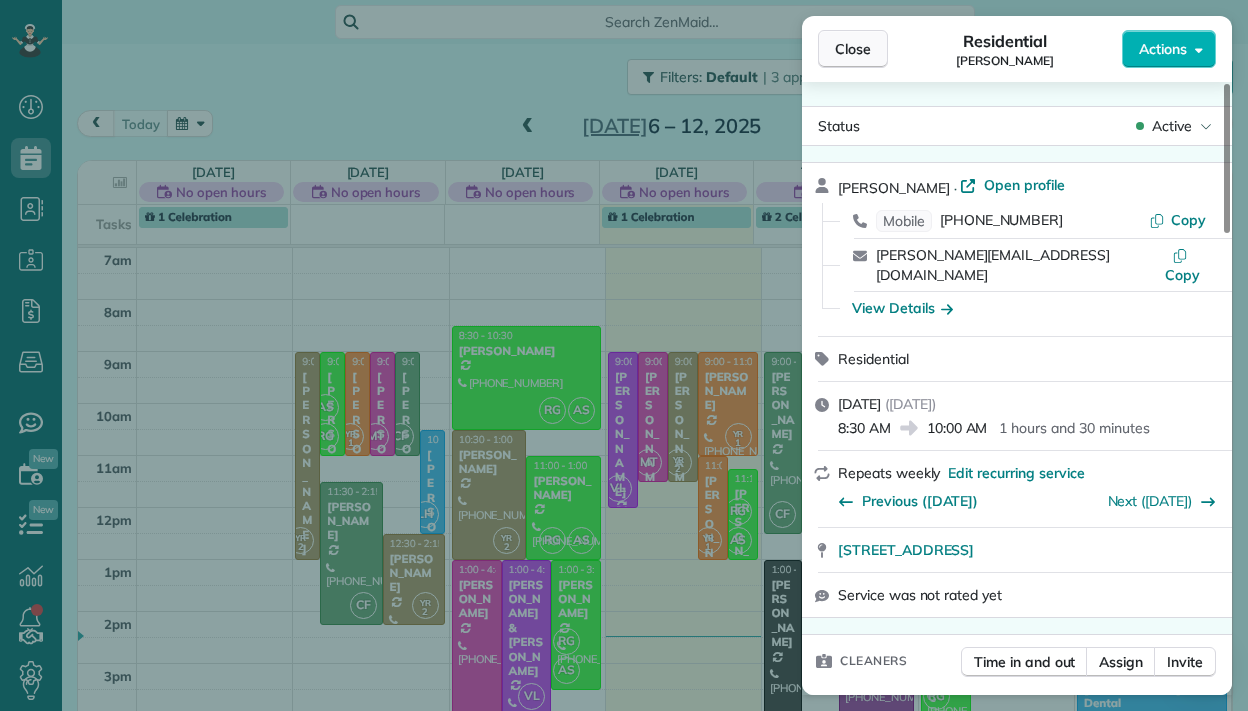 click on "Close" at bounding box center (853, 49) 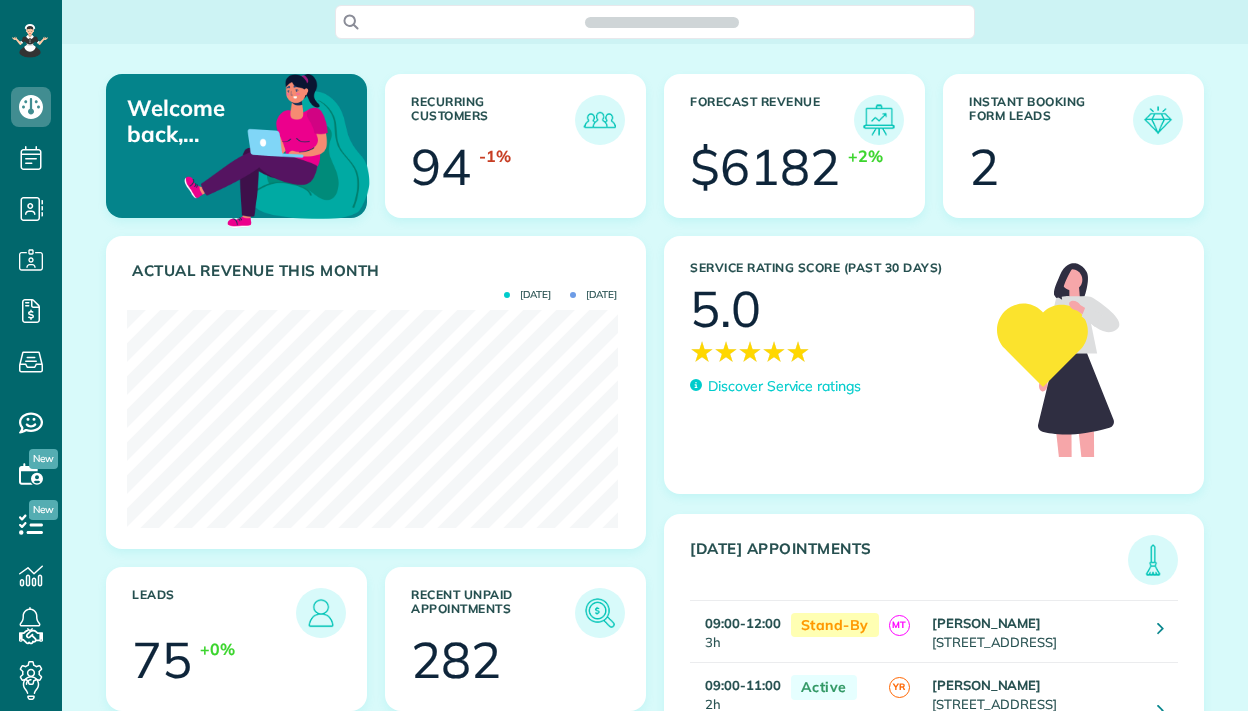scroll, scrollTop: 0, scrollLeft: 0, axis: both 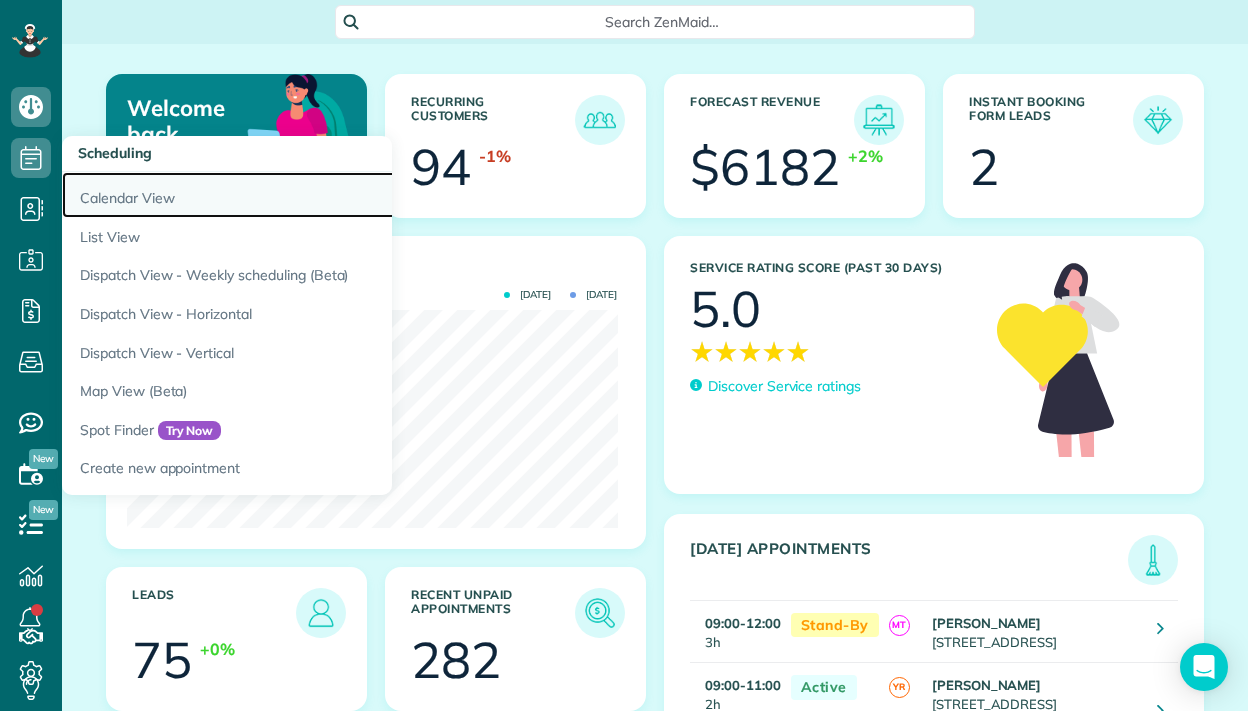 click on "Calendar View" at bounding box center (312, 195) 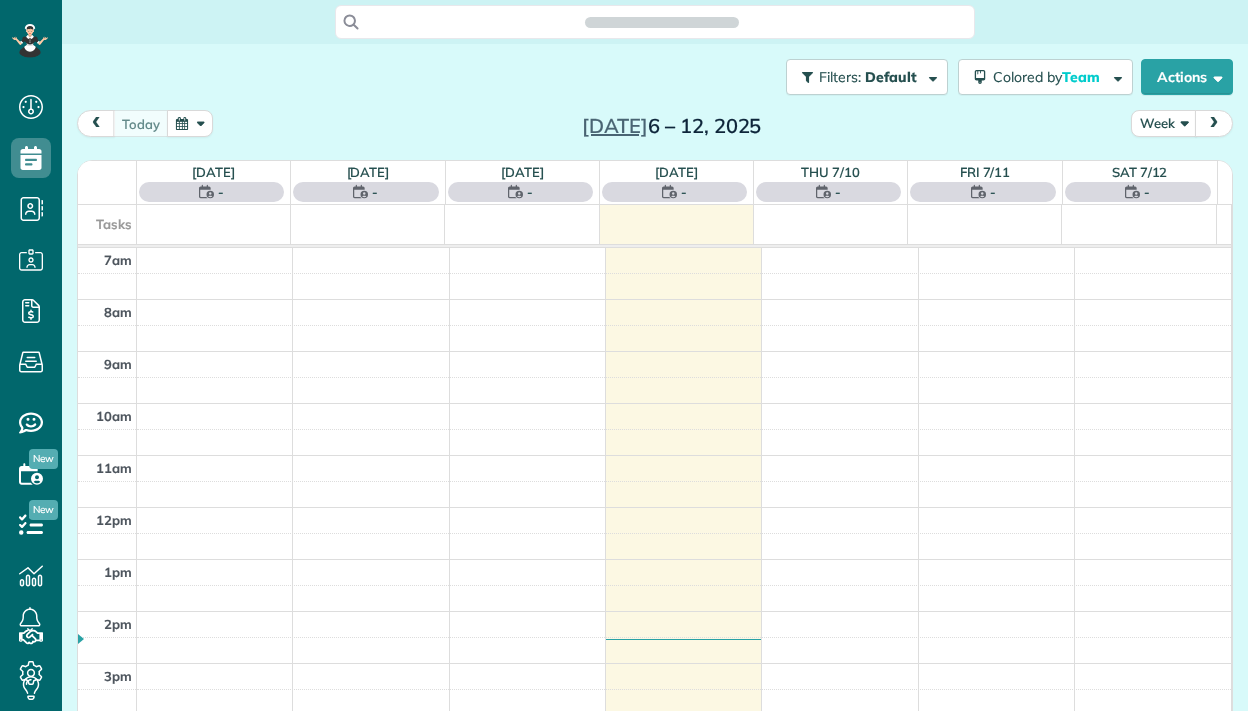 scroll, scrollTop: 0, scrollLeft: 0, axis: both 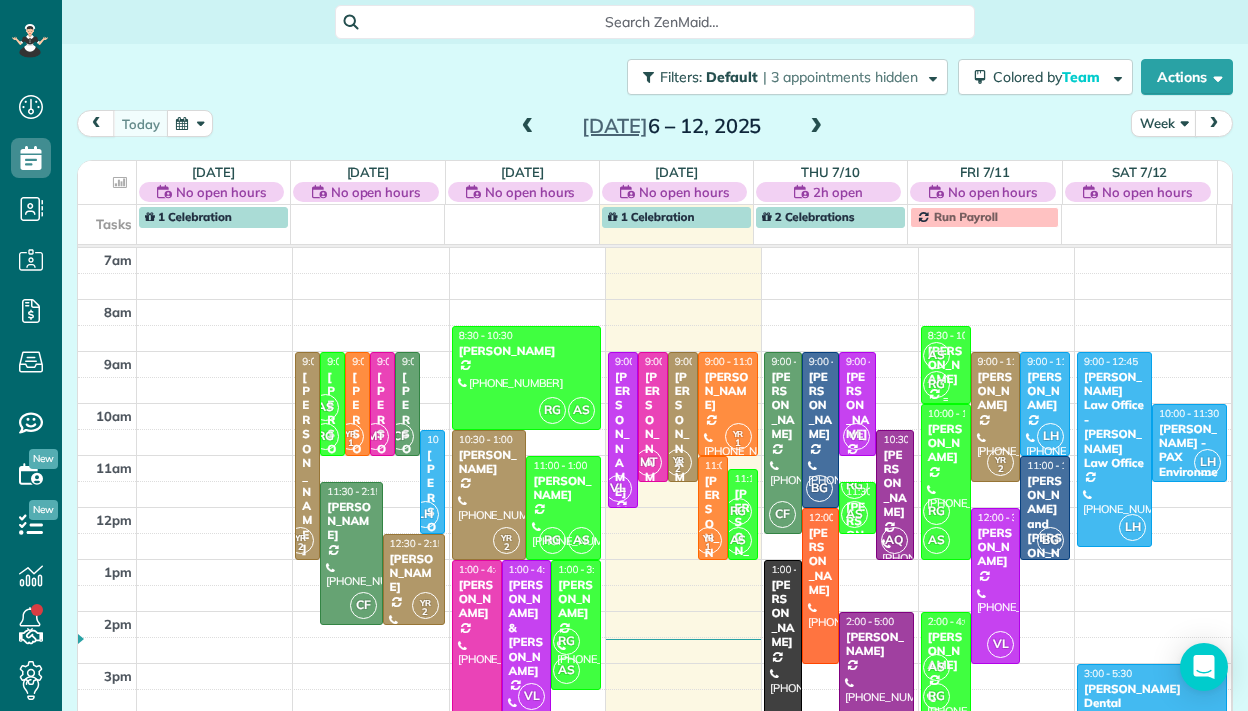 click on "RG" at bounding box center [936, 384] 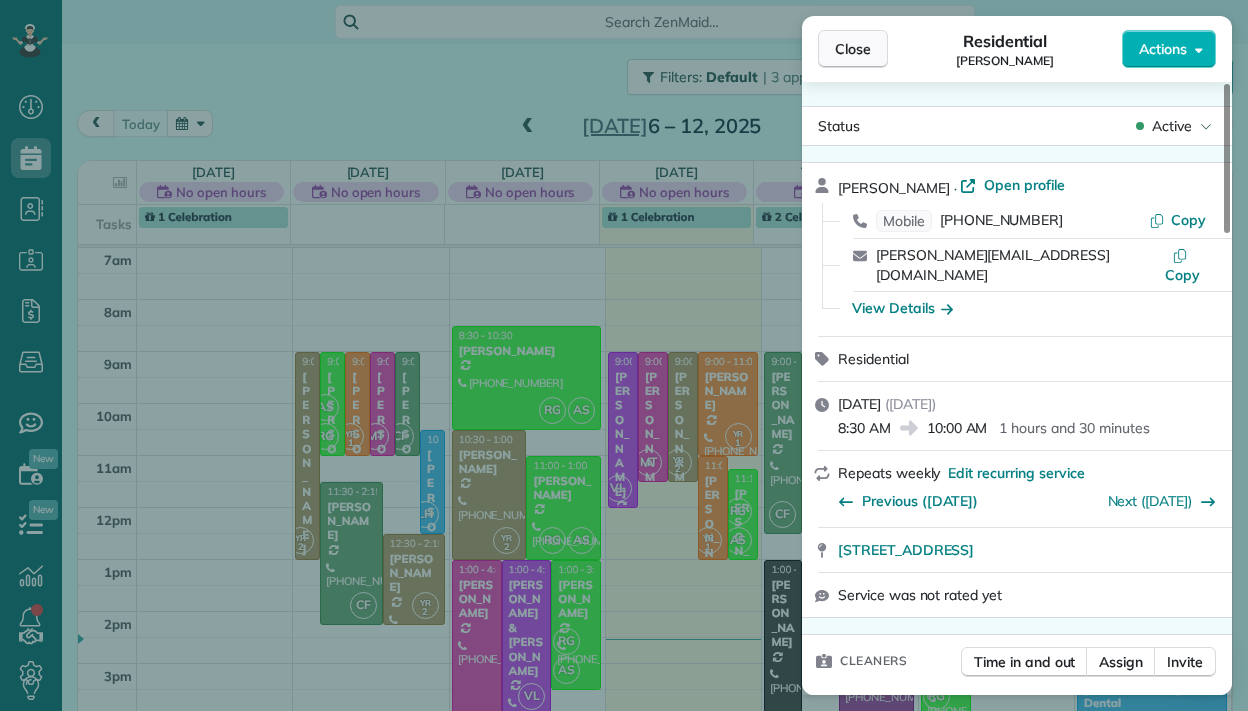 click on "Close" at bounding box center [853, 49] 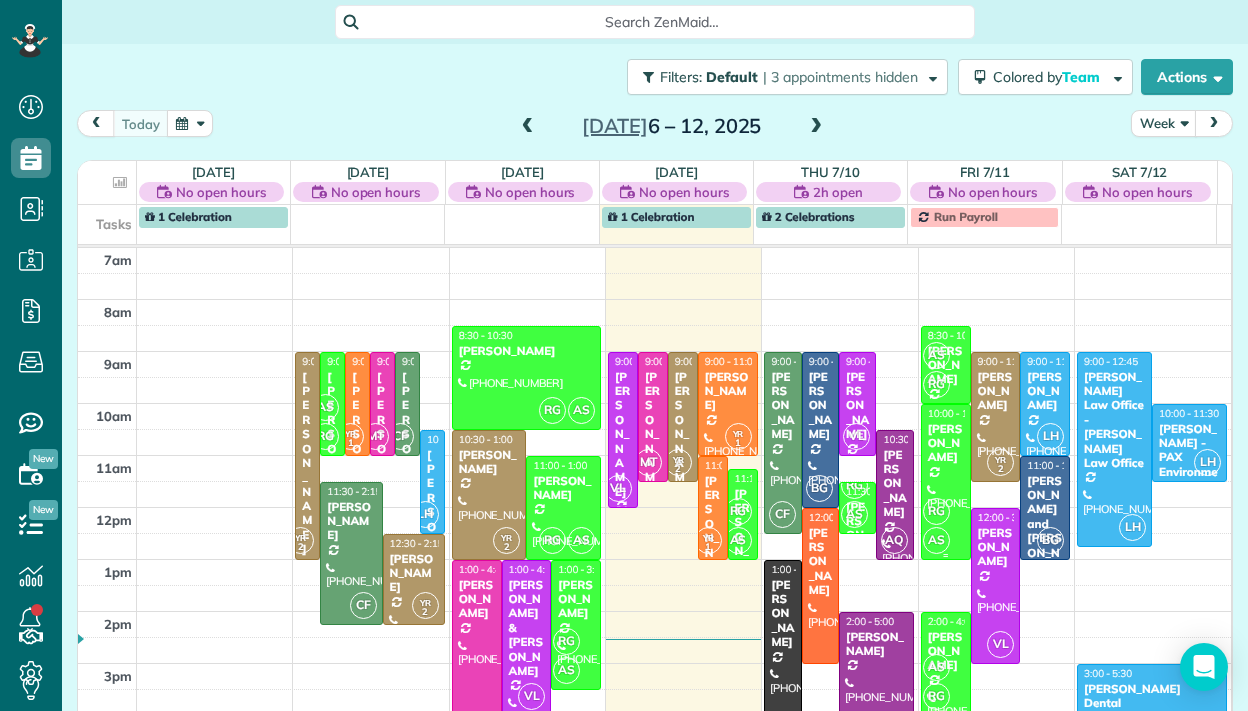 click on "Megan McReinolds" at bounding box center (946, 443) 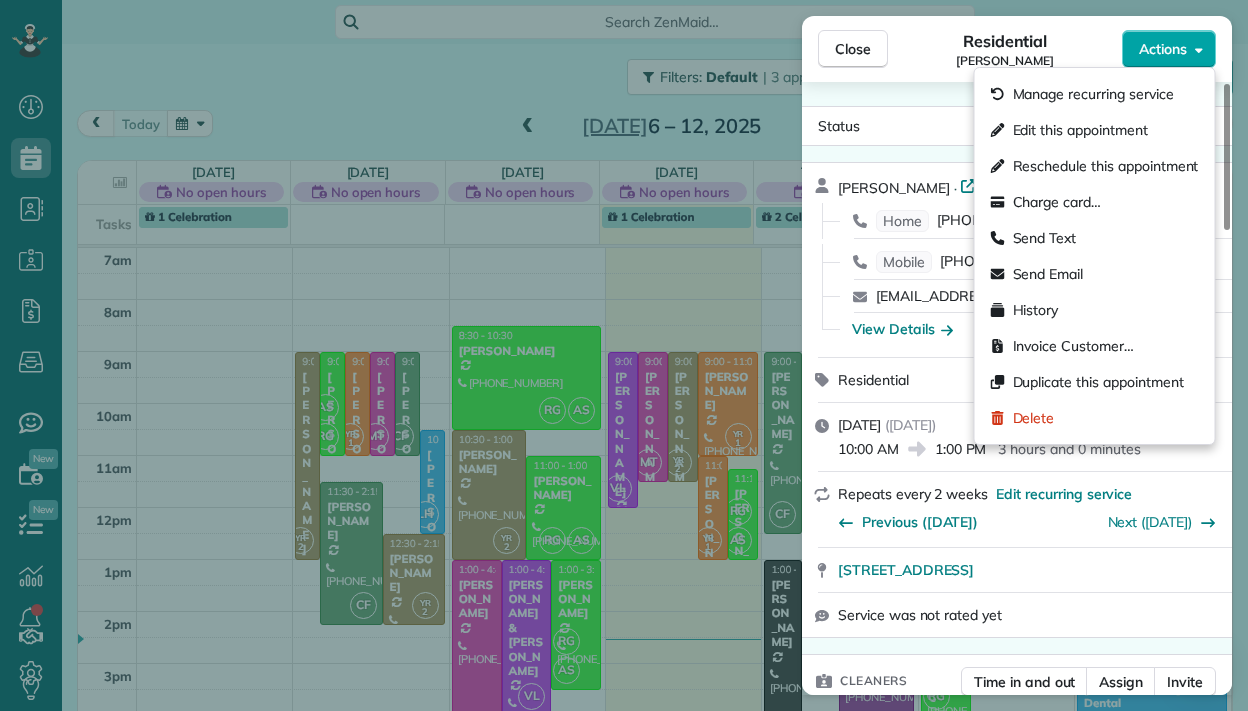 click on "Actions" at bounding box center (1163, 49) 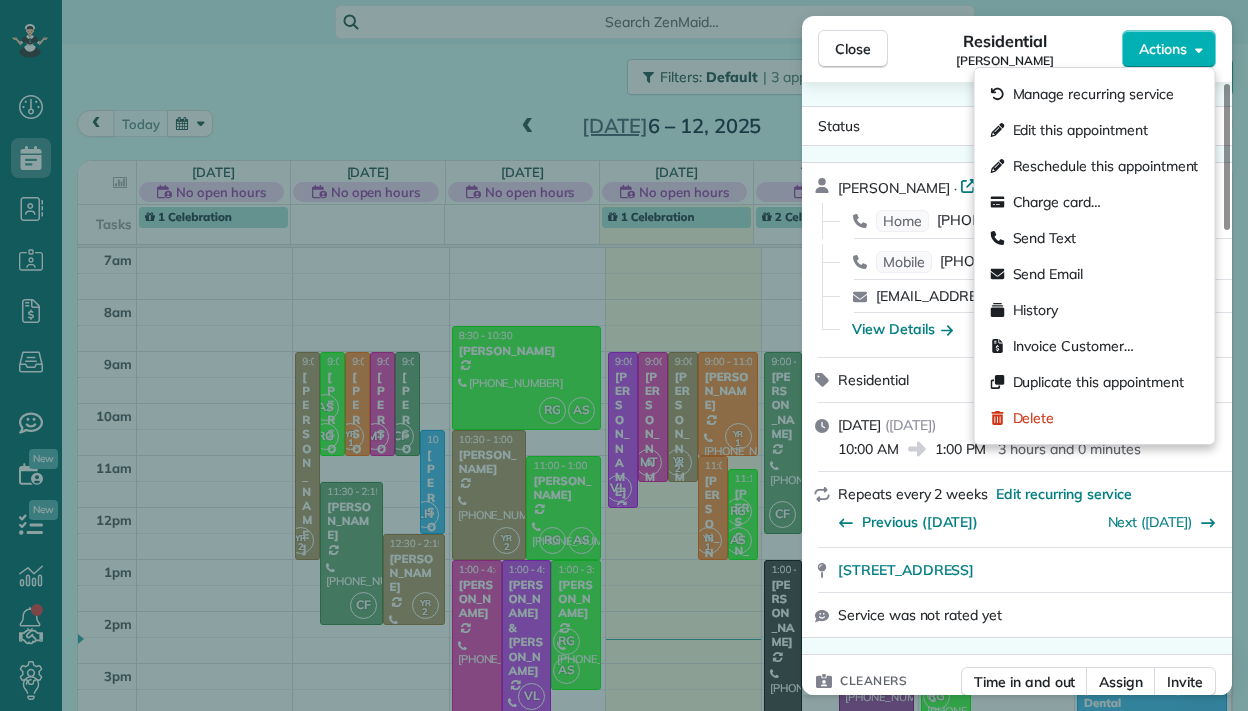 click on "Status Active Megan McReinolds · Open profile Home (805) 323-5138 Copy Mobile (805) 607-0875 Copy wmmcreynolds@roadrunner.com Copy View Details Residential Friday, July 11, 2025 ( in 2 days ) 10:00 AM 1:00 PM 3 hours and 0 minutes Repeats every 2 weeks Edit recurring service Previous (Jun 27) Next (Jul 25) 8231 Platinum St Ventura CA 93004 Service was not rated yet Cleaners Time in and out Assign Invite Team Alicia/Rosalina Cleaners Rosalina   Gonzalez 10:00 AM 1:00 PM Alicia   Soto 10:00 AM 1:00 PM Checklist Try Now Keep this appointment up to your standards. Stay on top of every detail, keep your cleaners organised, and your client happy. Assign a checklist Watch a 5 min demo Billing Billing actions Price $150.00 Overcharge $0.00 Discount $0.00 Coupon discount - Total appointment price $150.00 Tips collected New feature! $0.00 Unpaid Mark as paid Total including tip $150.00 Get paid online in no-time! Send an invoice and reward your cleaners with tips Charge customer credit card Appointment custom fields 0" at bounding box center [1017, 388] 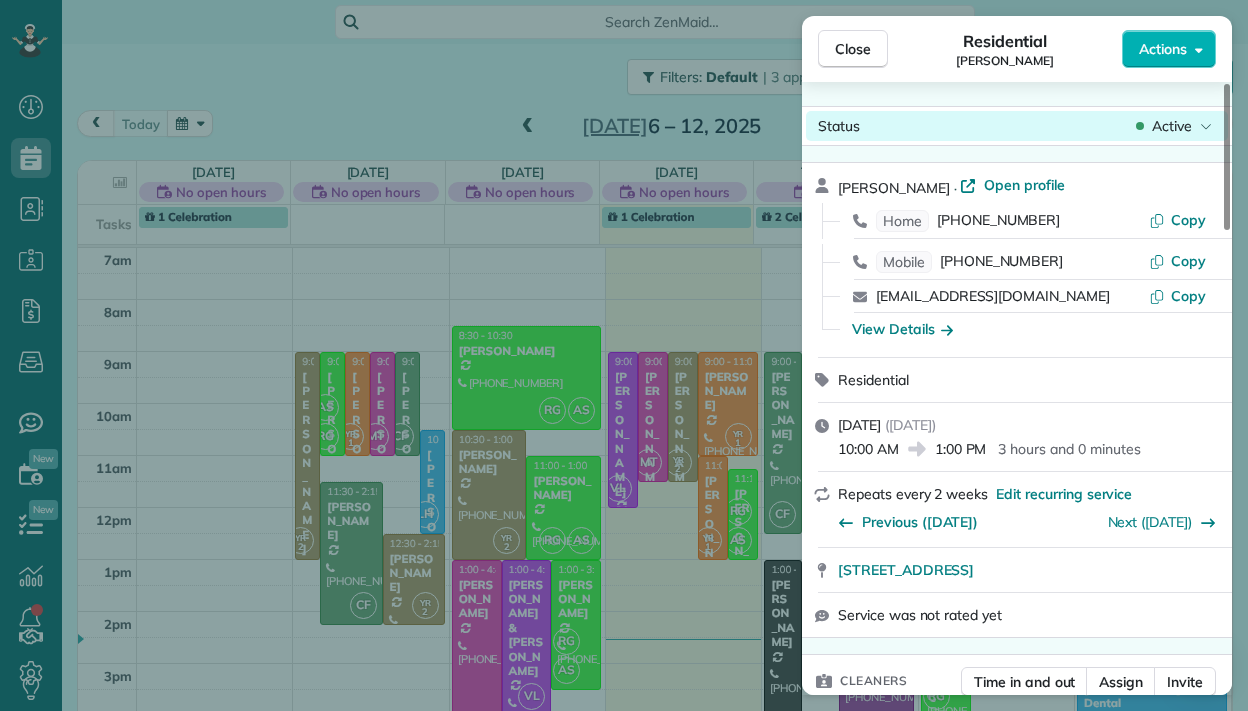 click on "Active" at bounding box center [1172, 126] 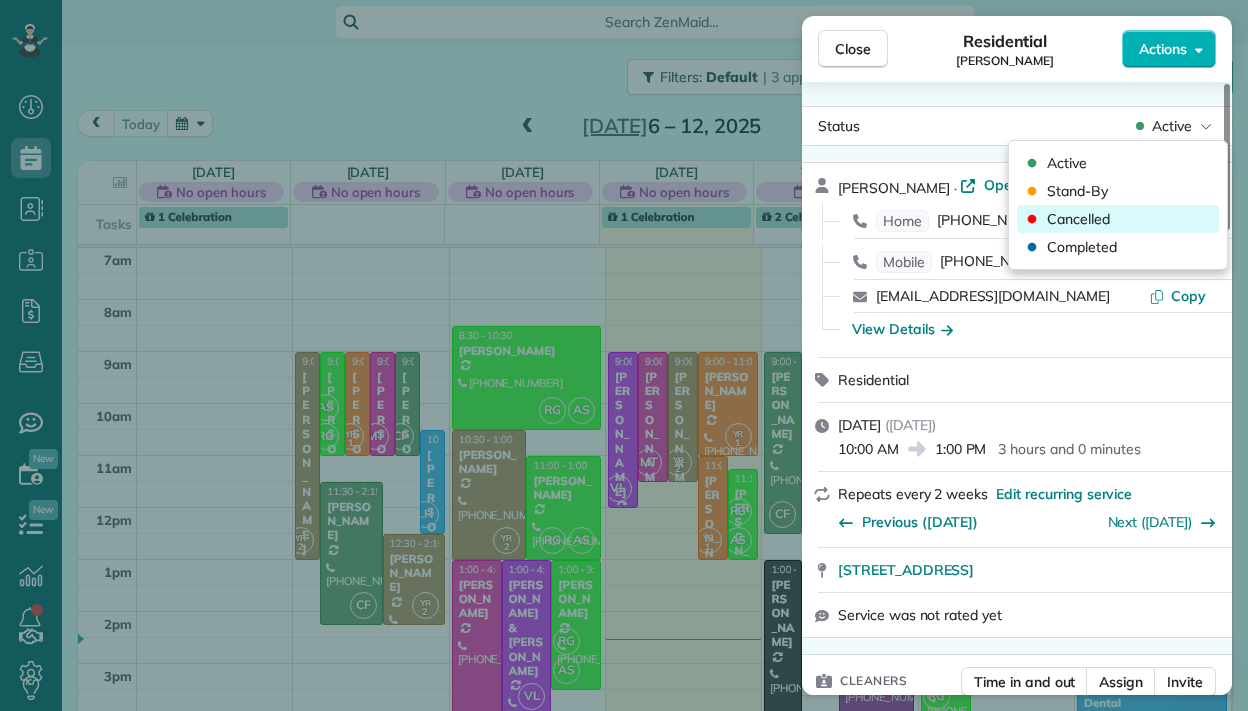 click on "Cancelled" at bounding box center [1118, 219] 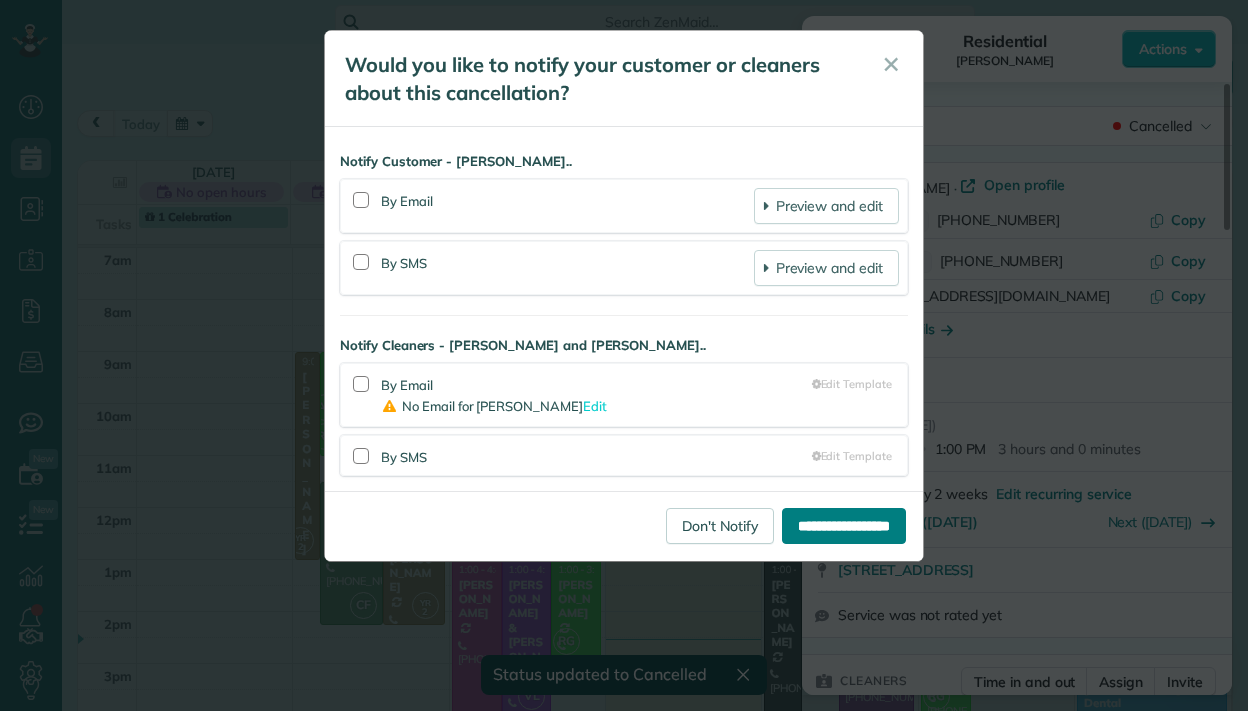 click on "**********" at bounding box center [844, 526] 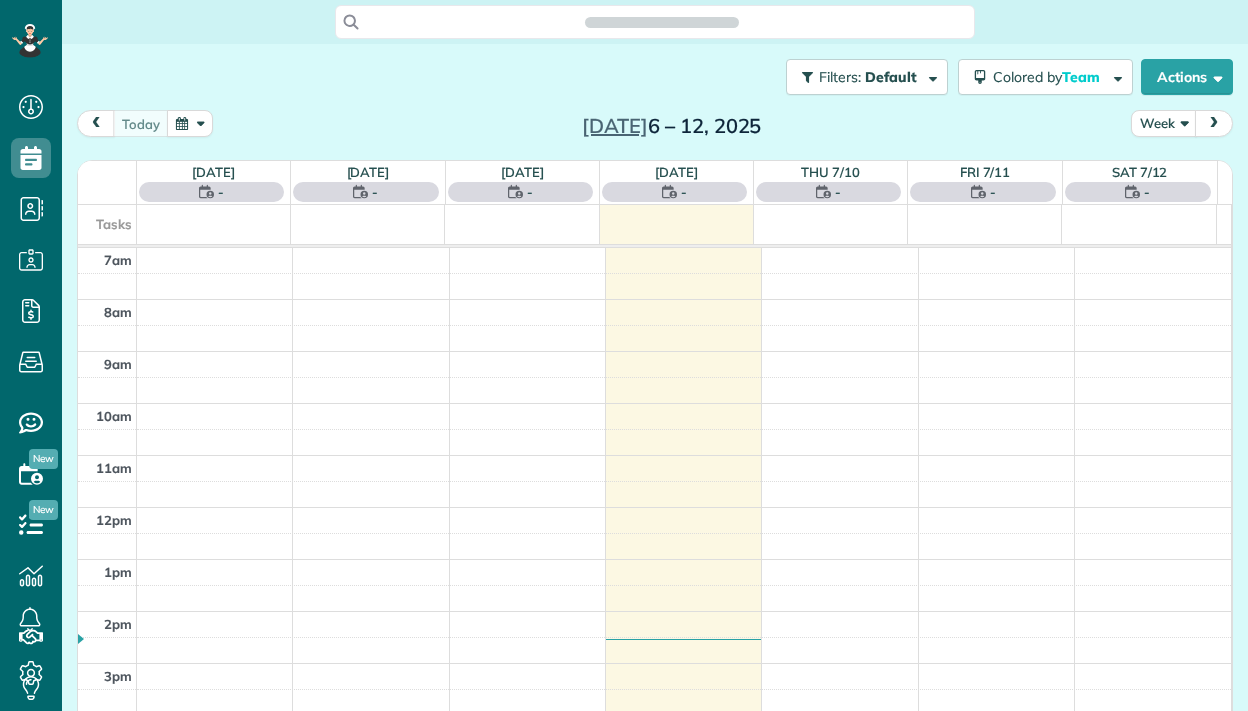 scroll, scrollTop: 0, scrollLeft: 0, axis: both 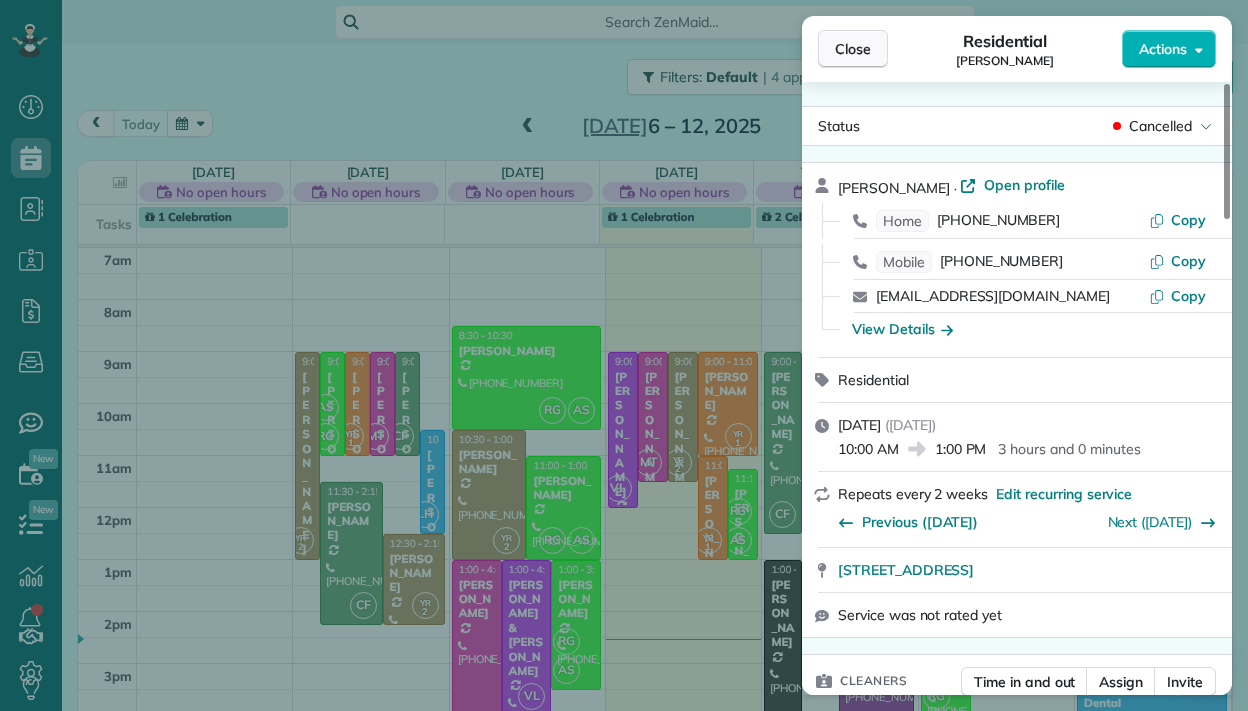 click on "Close" at bounding box center [853, 49] 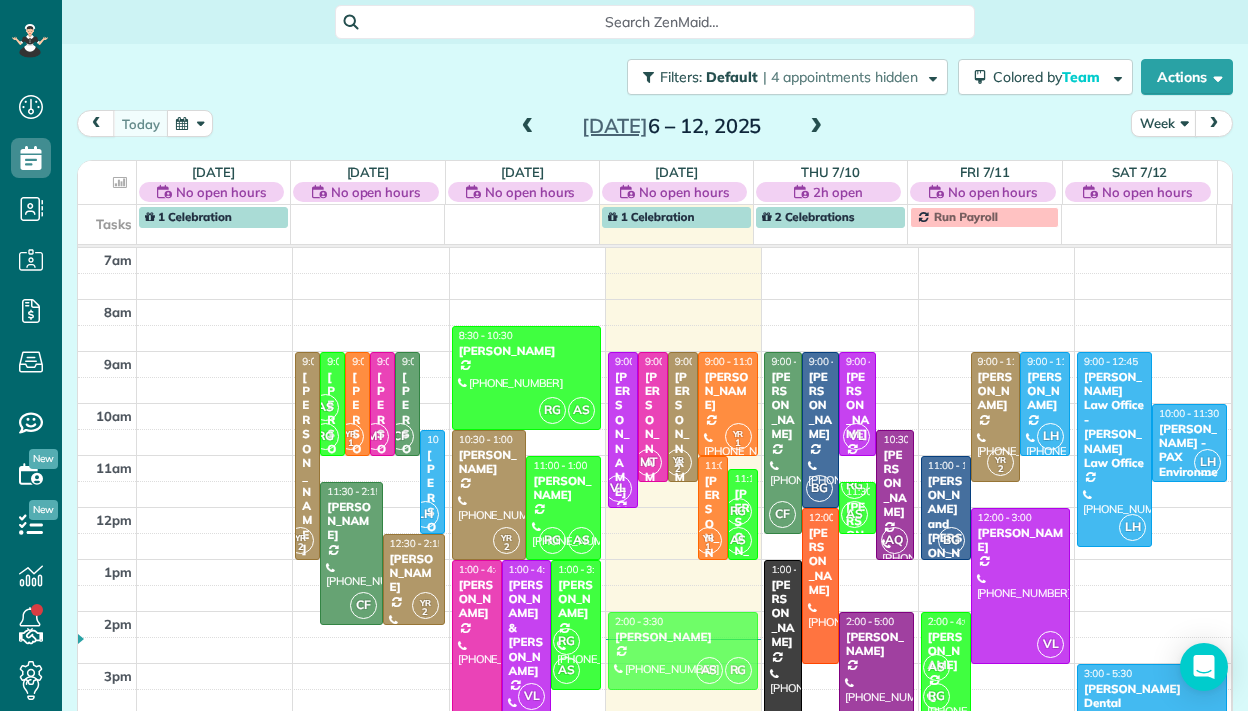 drag, startPoint x: 931, startPoint y: 366, endPoint x: 683, endPoint y: 654, distance: 380.06314 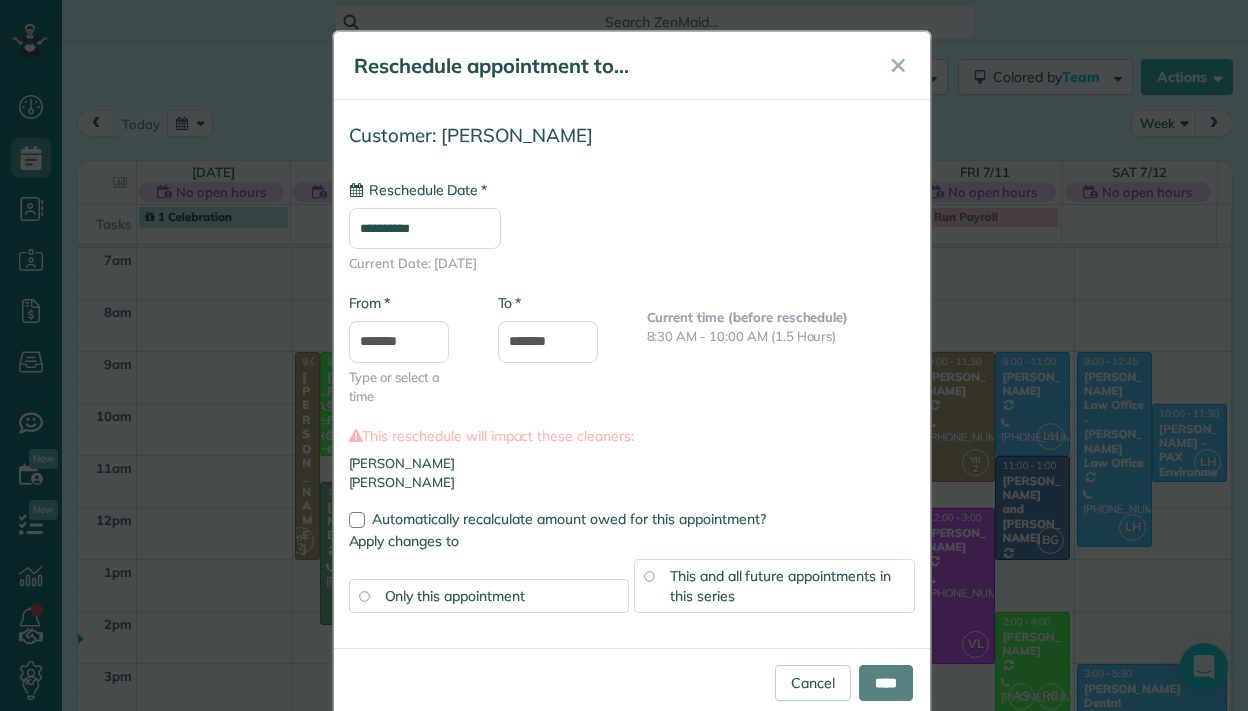 type on "**********" 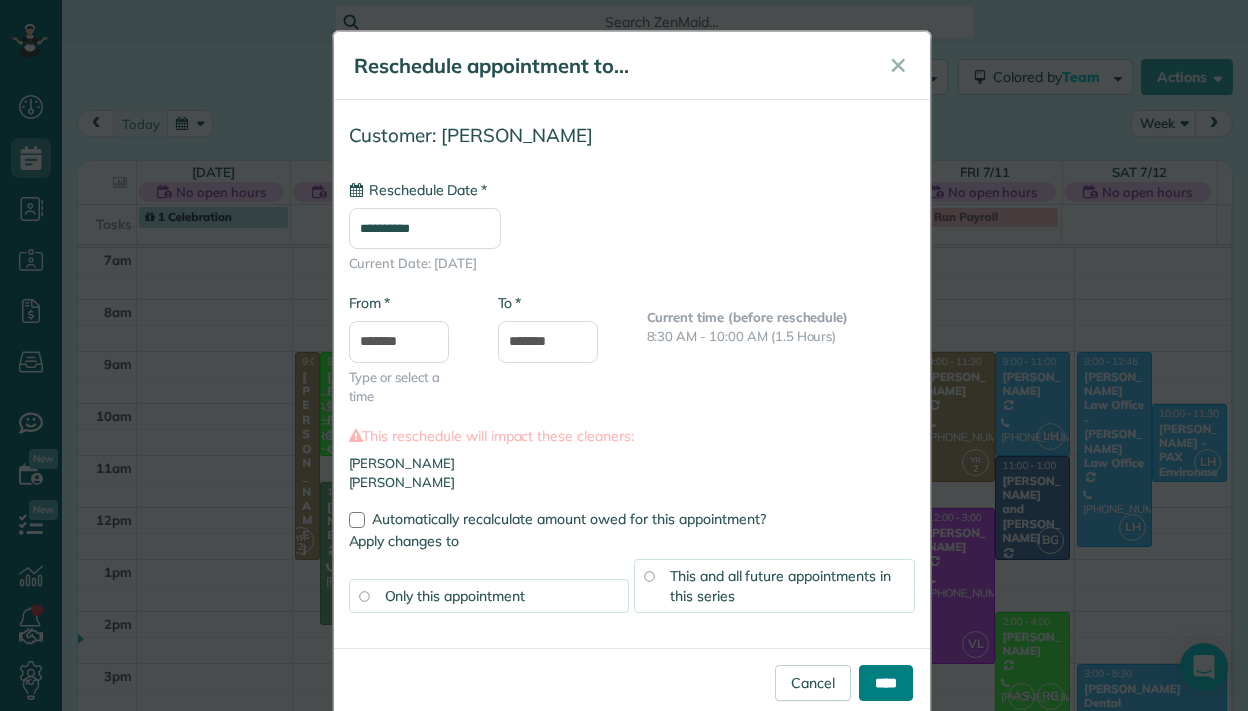 click on "****" at bounding box center (886, 683) 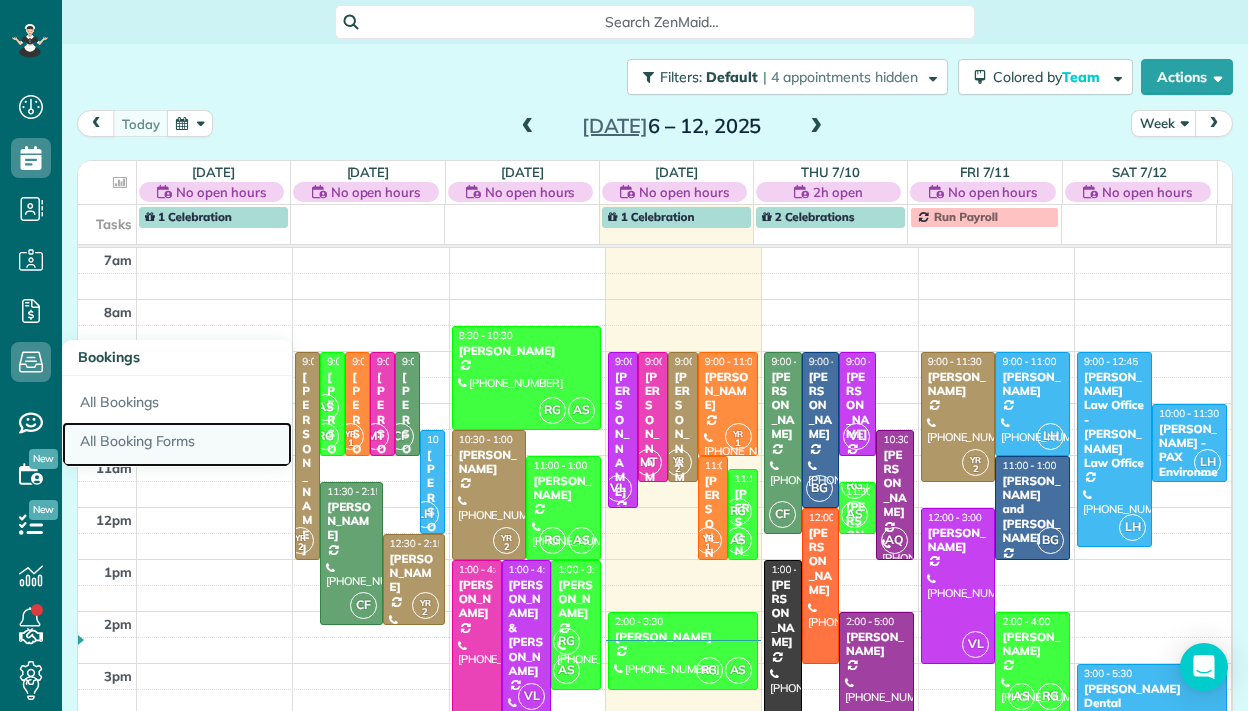 click on "All Booking Forms" at bounding box center (177, 445) 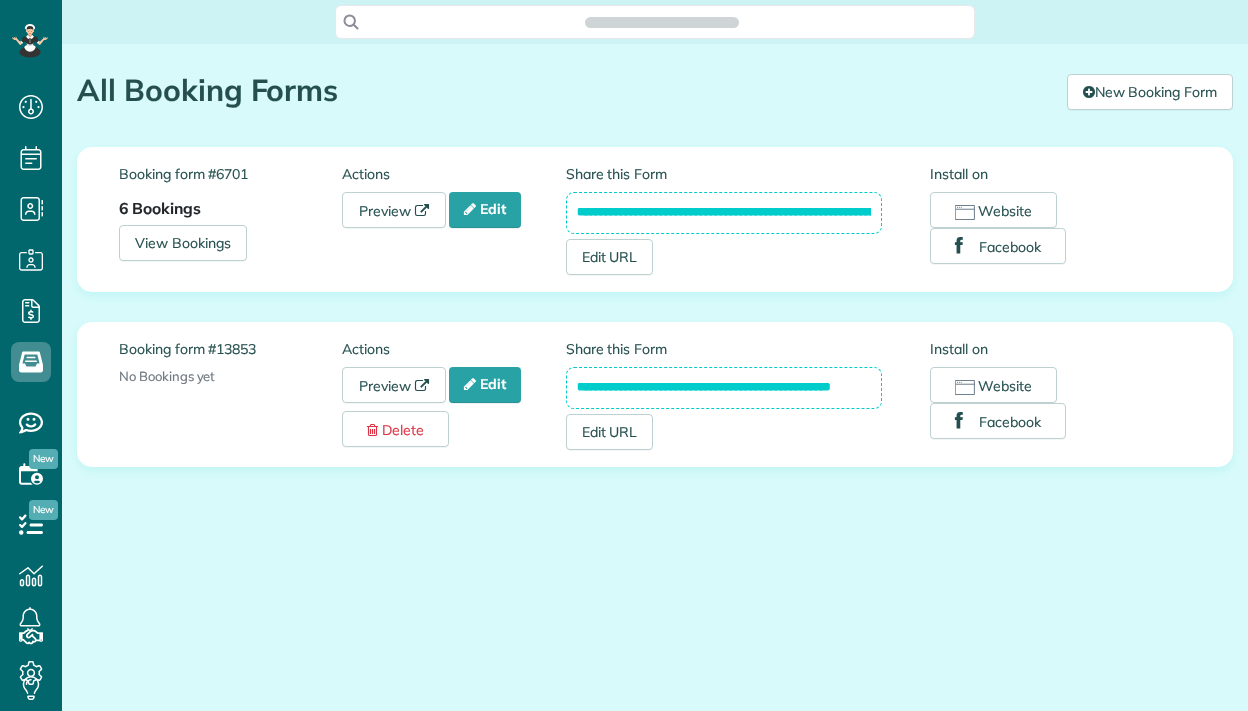 scroll, scrollTop: 0, scrollLeft: 0, axis: both 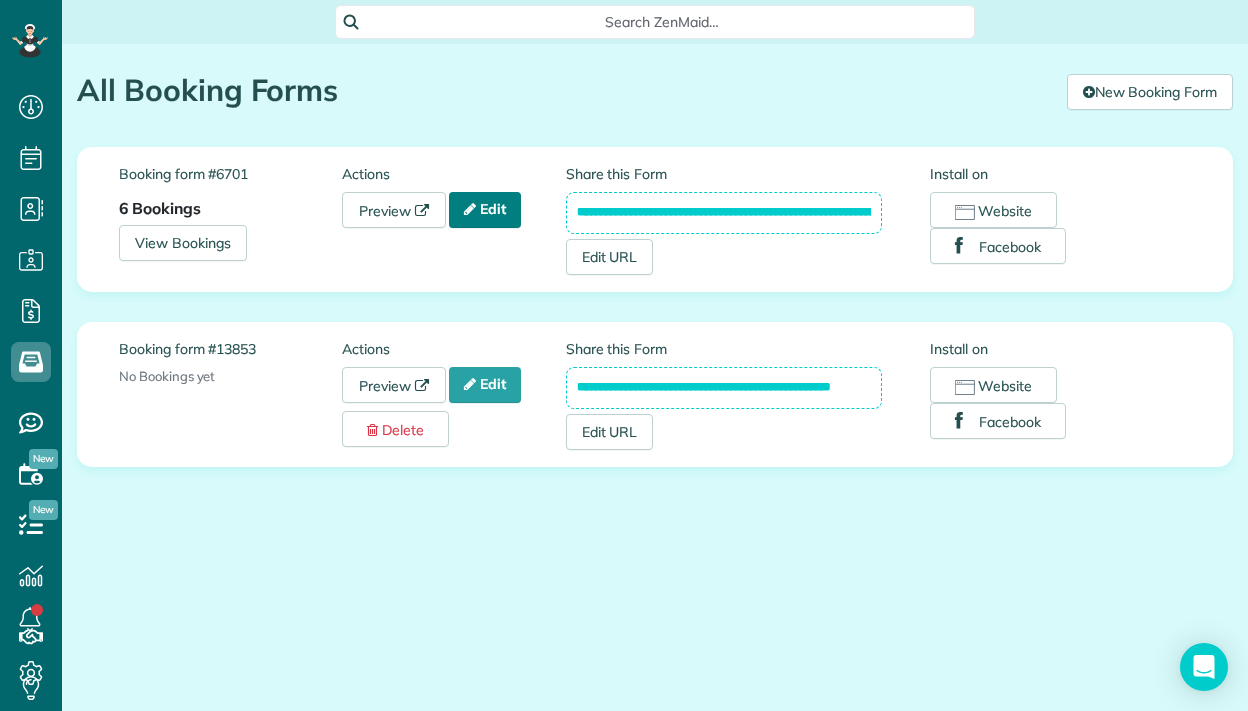 click on "Edit" at bounding box center (485, 210) 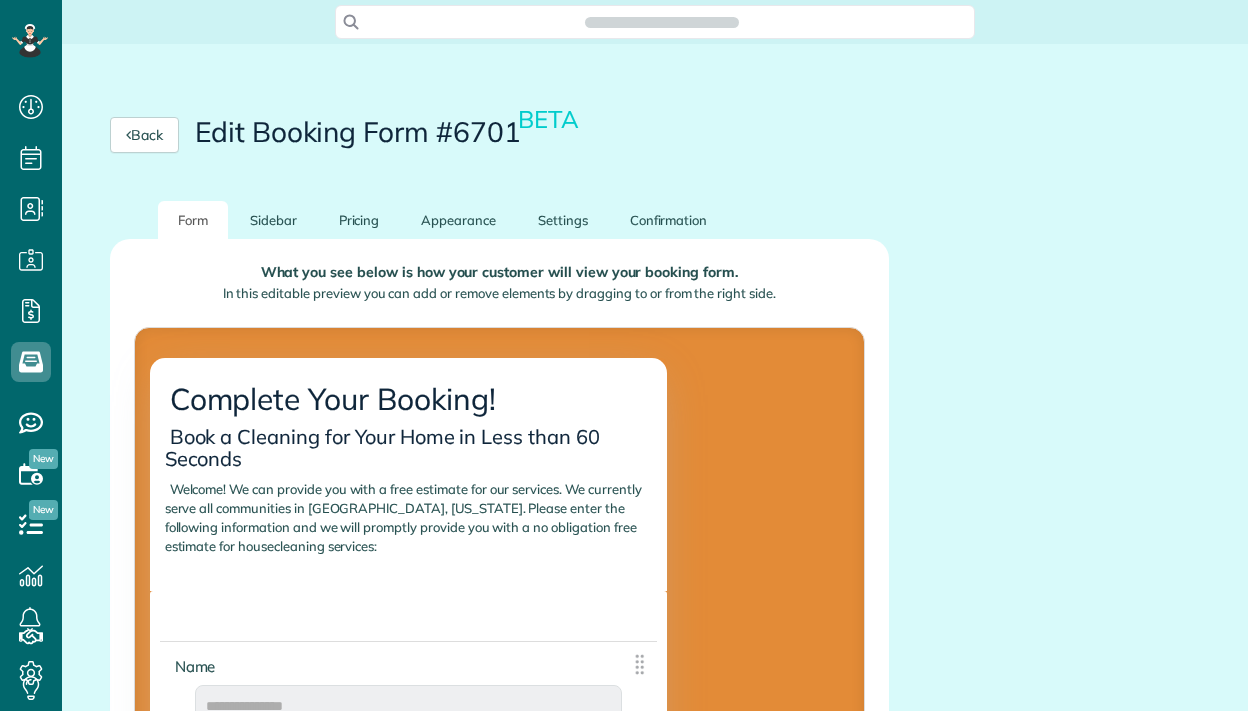 scroll, scrollTop: 0, scrollLeft: 0, axis: both 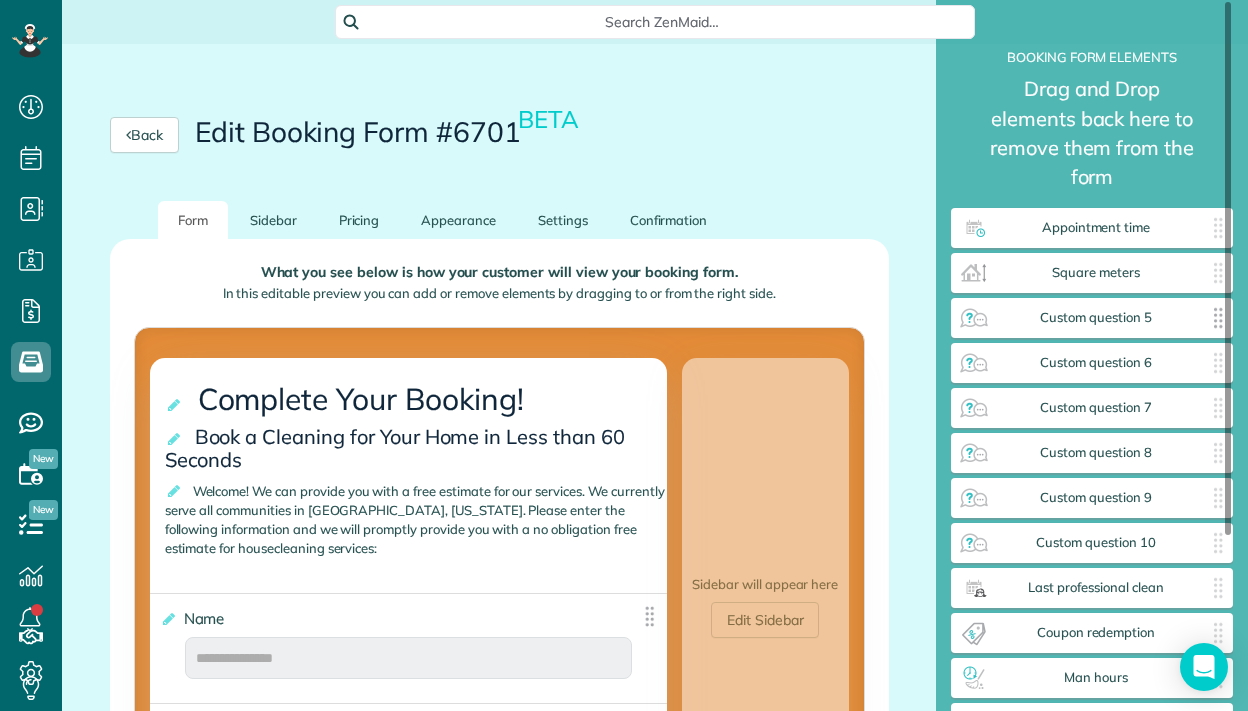 click on "Custom question 5" at bounding box center [1096, 318] 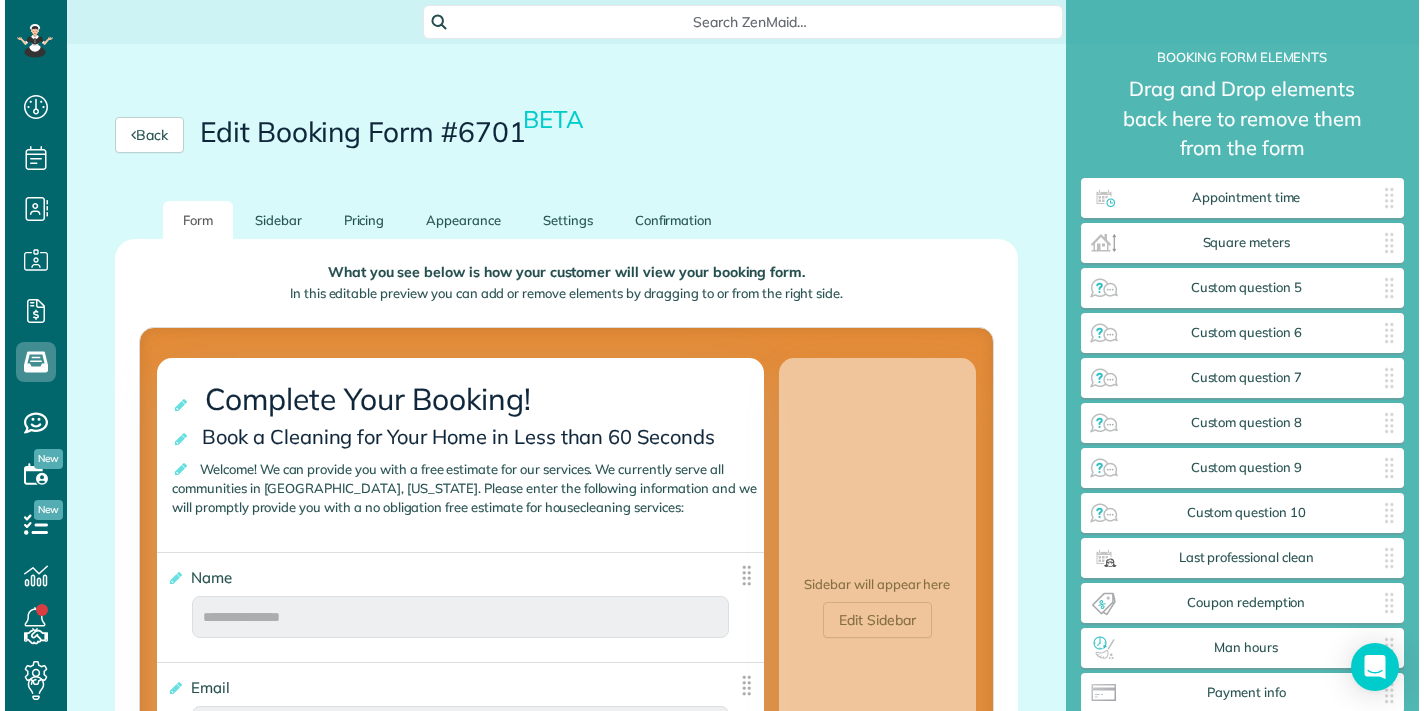scroll, scrollTop: 761, scrollLeft: 326, axis: both 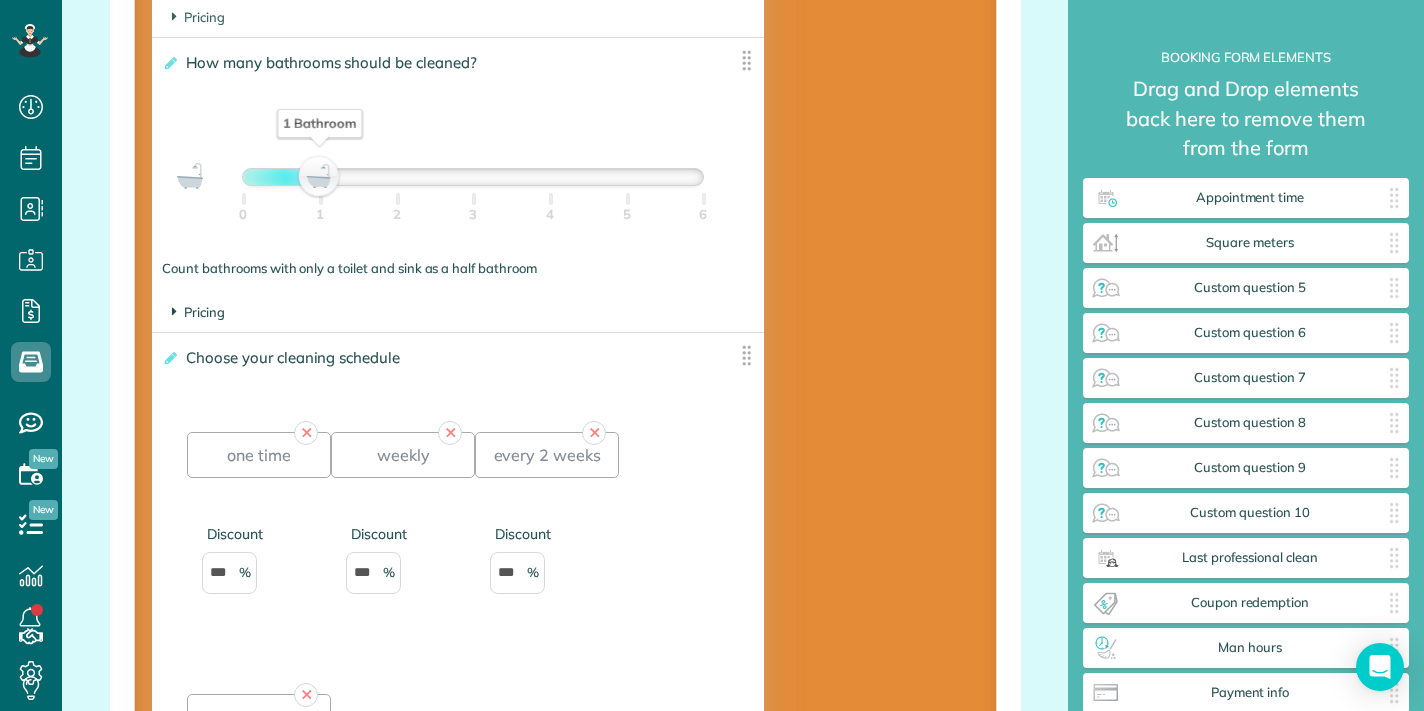 click at bounding box center (174, 311) 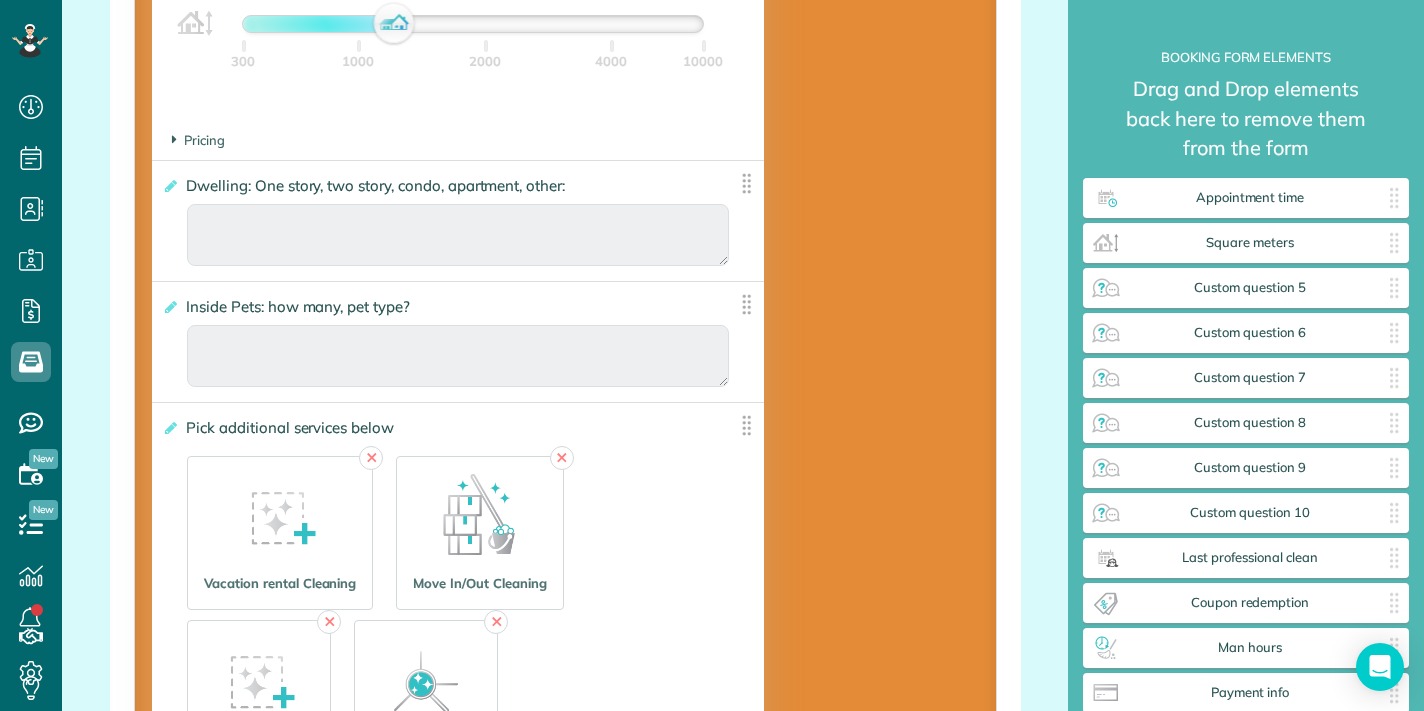scroll, scrollTop: 2747, scrollLeft: 0, axis: vertical 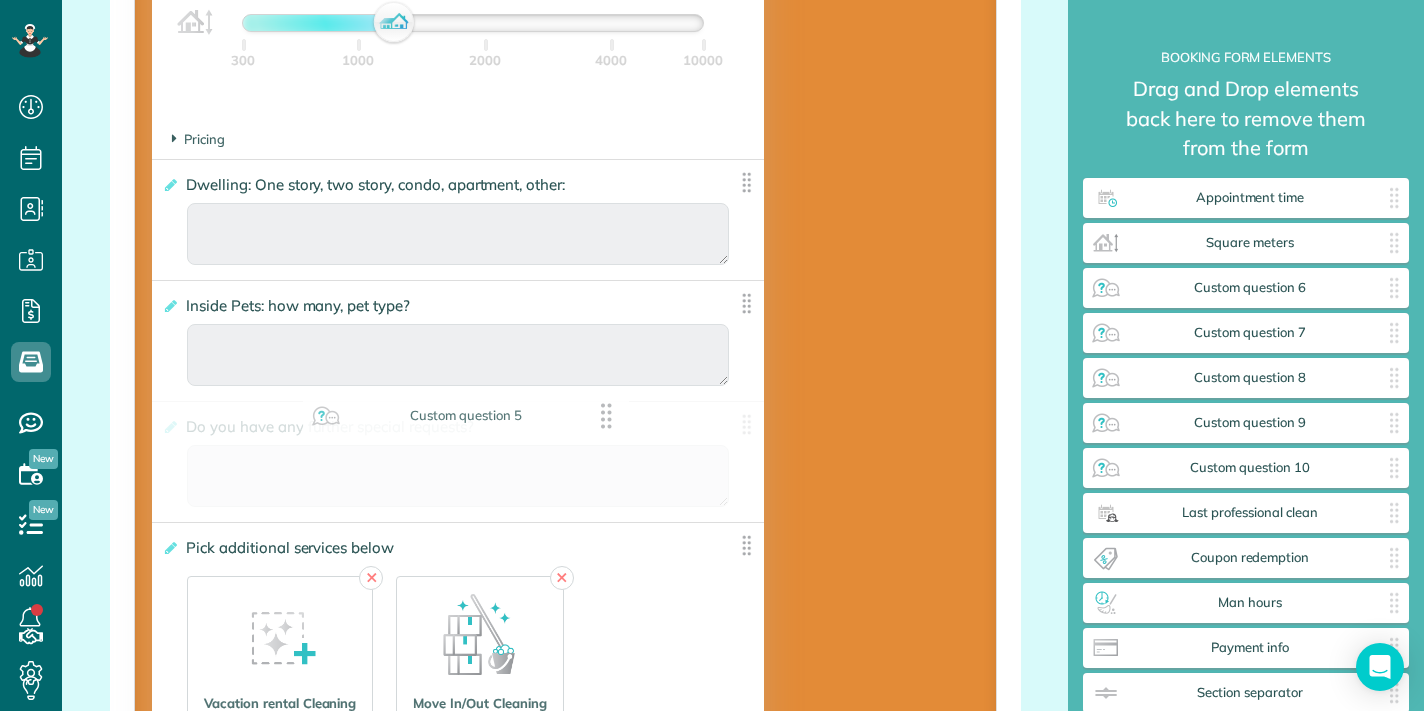 drag, startPoint x: 1394, startPoint y: 286, endPoint x: 613, endPoint y: 414, distance: 791.4196 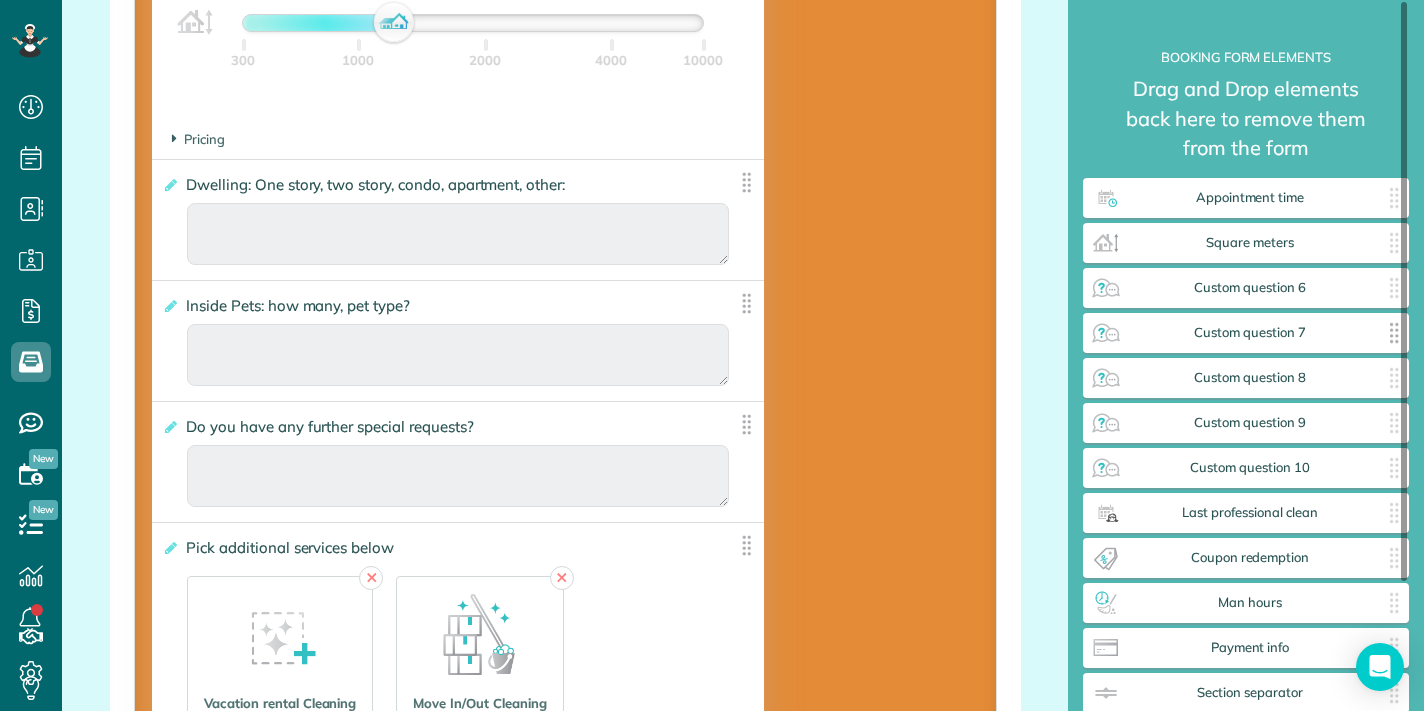 click on "Custom question 7" at bounding box center [1250, 333] 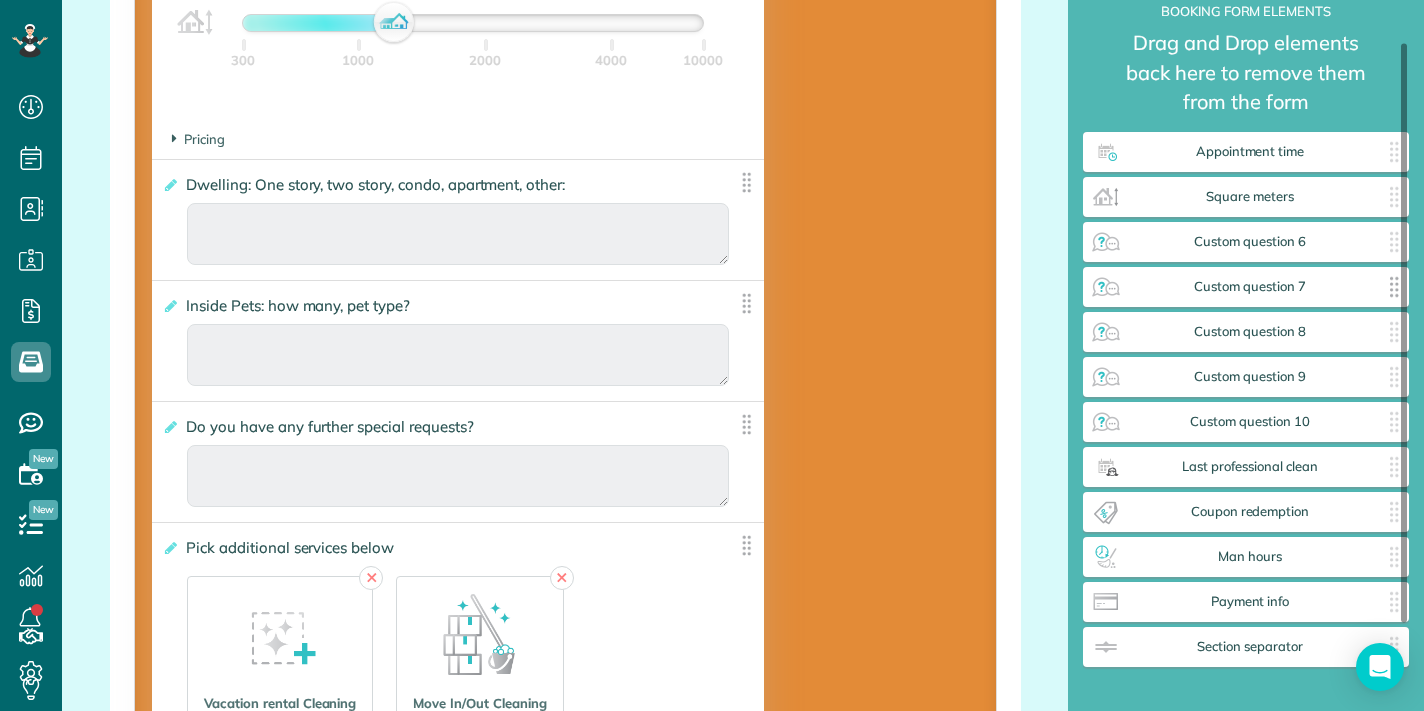 scroll, scrollTop: 51, scrollLeft: 0, axis: vertical 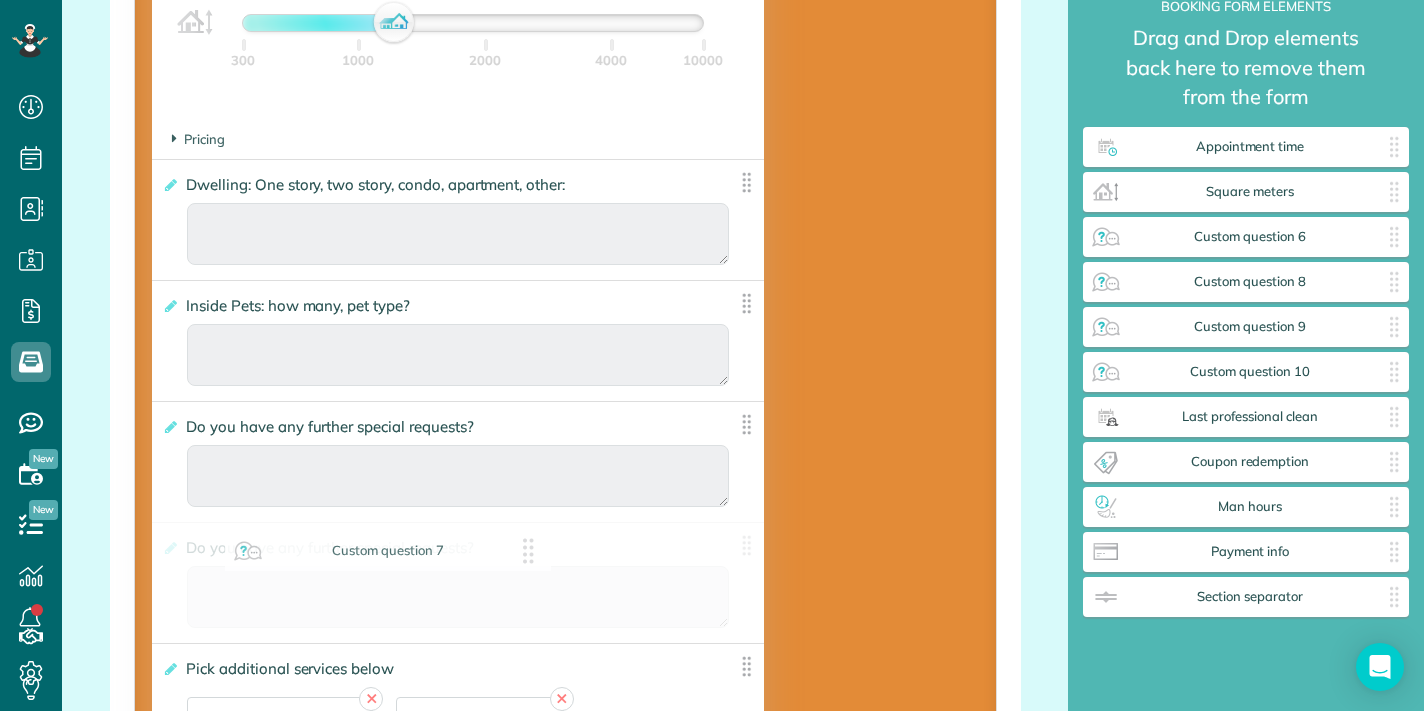 drag, startPoint x: 1392, startPoint y: 286, endPoint x: 533, endPoint y: 556, distance: 900.4338 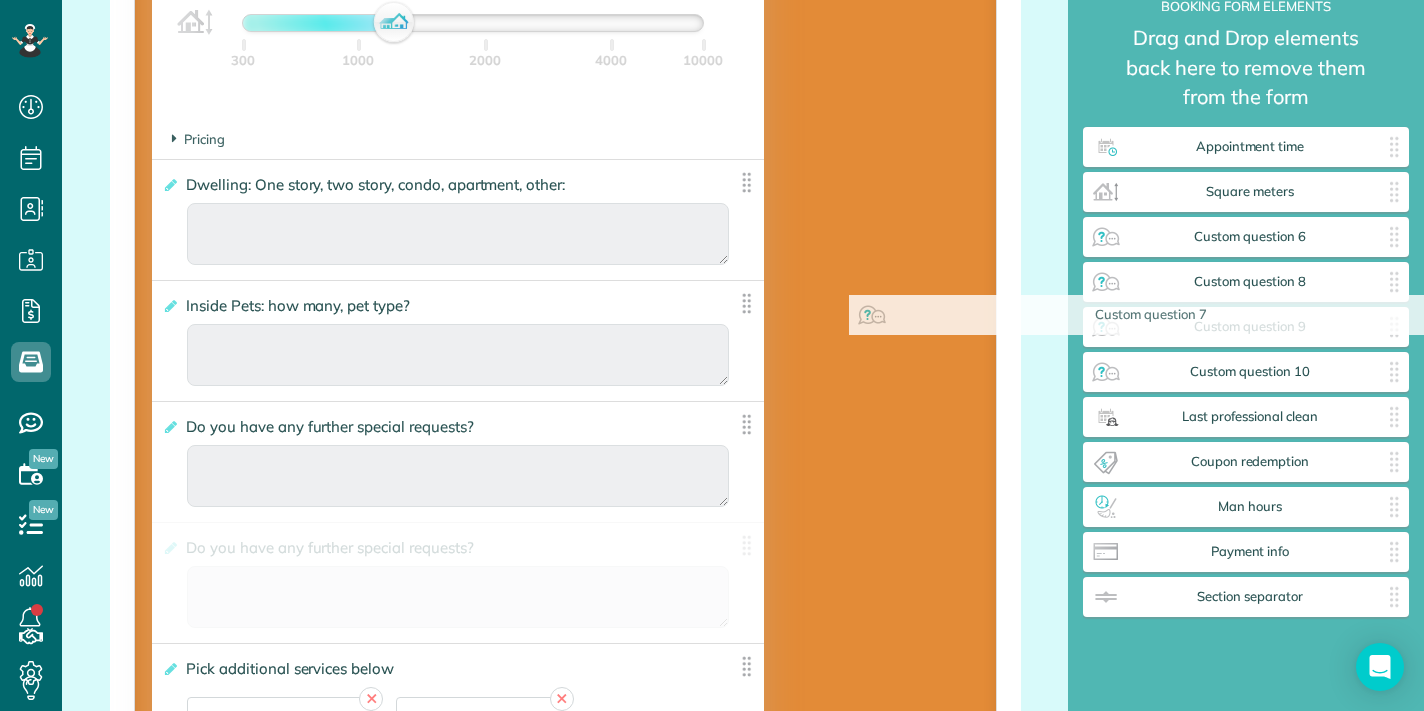 drag, startPoint x: 734, startPoint y: 550, endPoint x: 1432, endPoint y: 320, distance: 734.91766 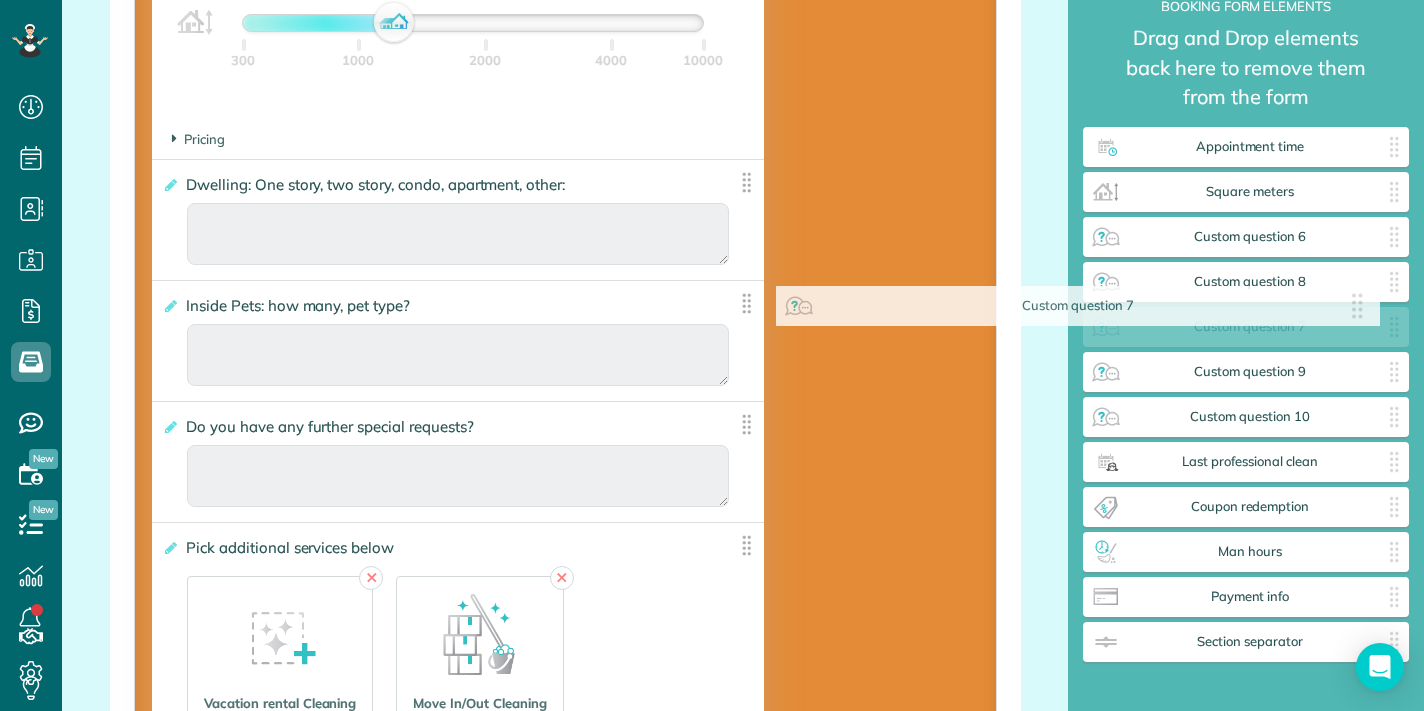 drag, startPoint x: 731, startPoint y: 550, endPoint x: 1360, endPoint y: 307, distance: 674.30707 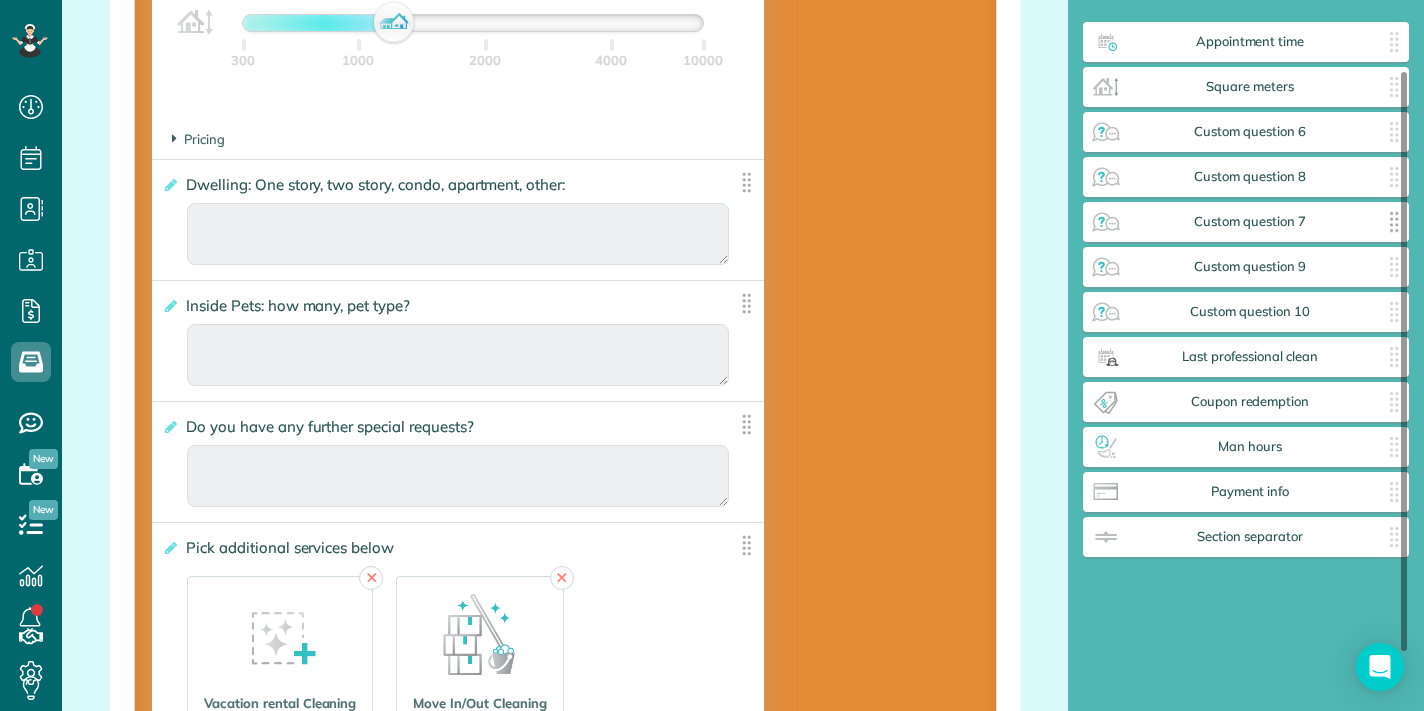scroll, scrollTop: 157, scrollLeft: 0, axis: vertical 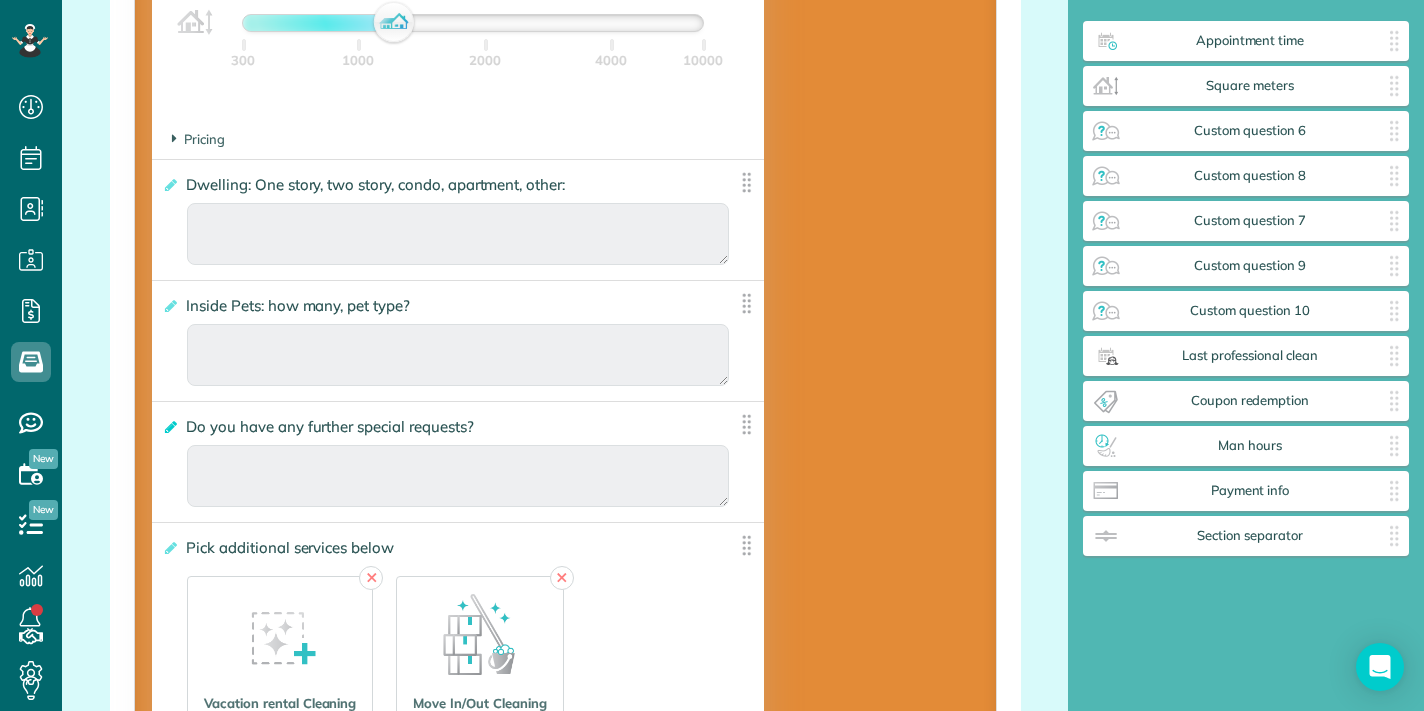 click at bounding box center (169, 427) 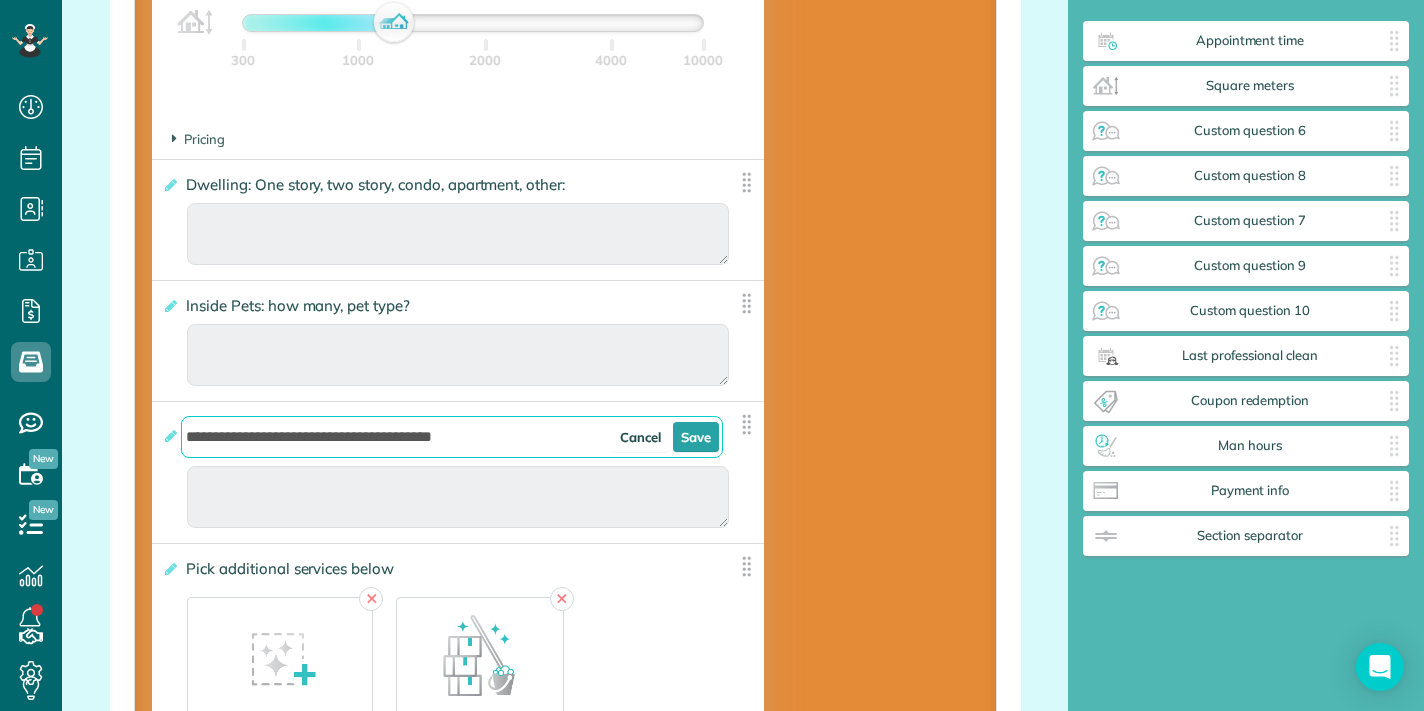 click on "**********" at bounding box center [452, 437] 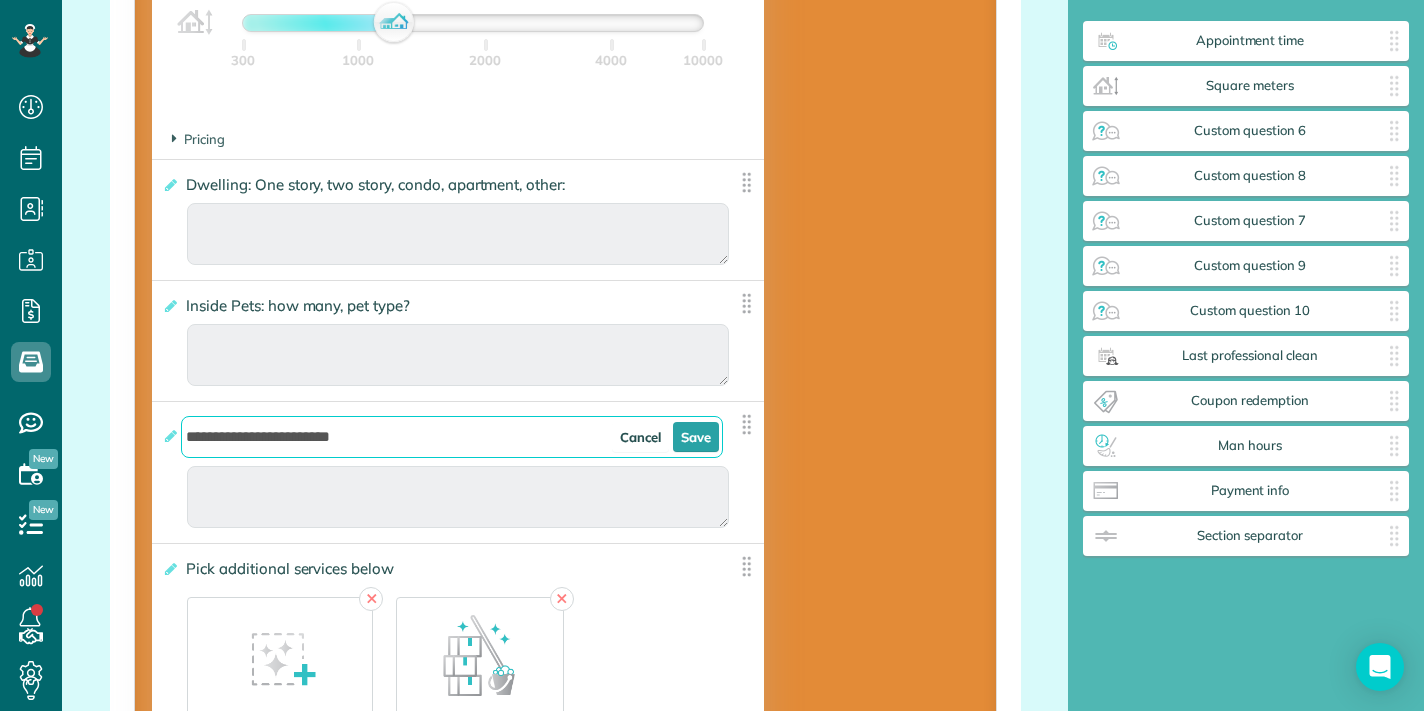 type on "**********" 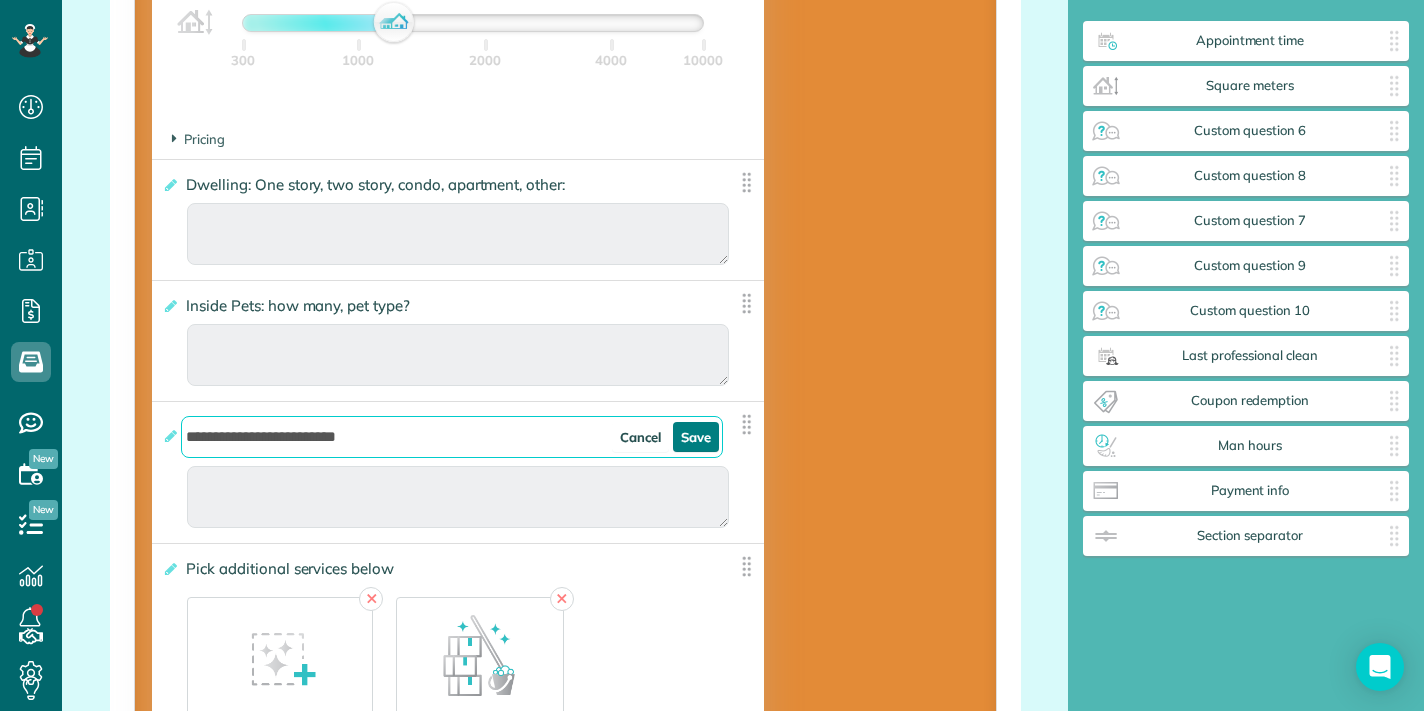 click on "Save" at bounding box center [696, 437] 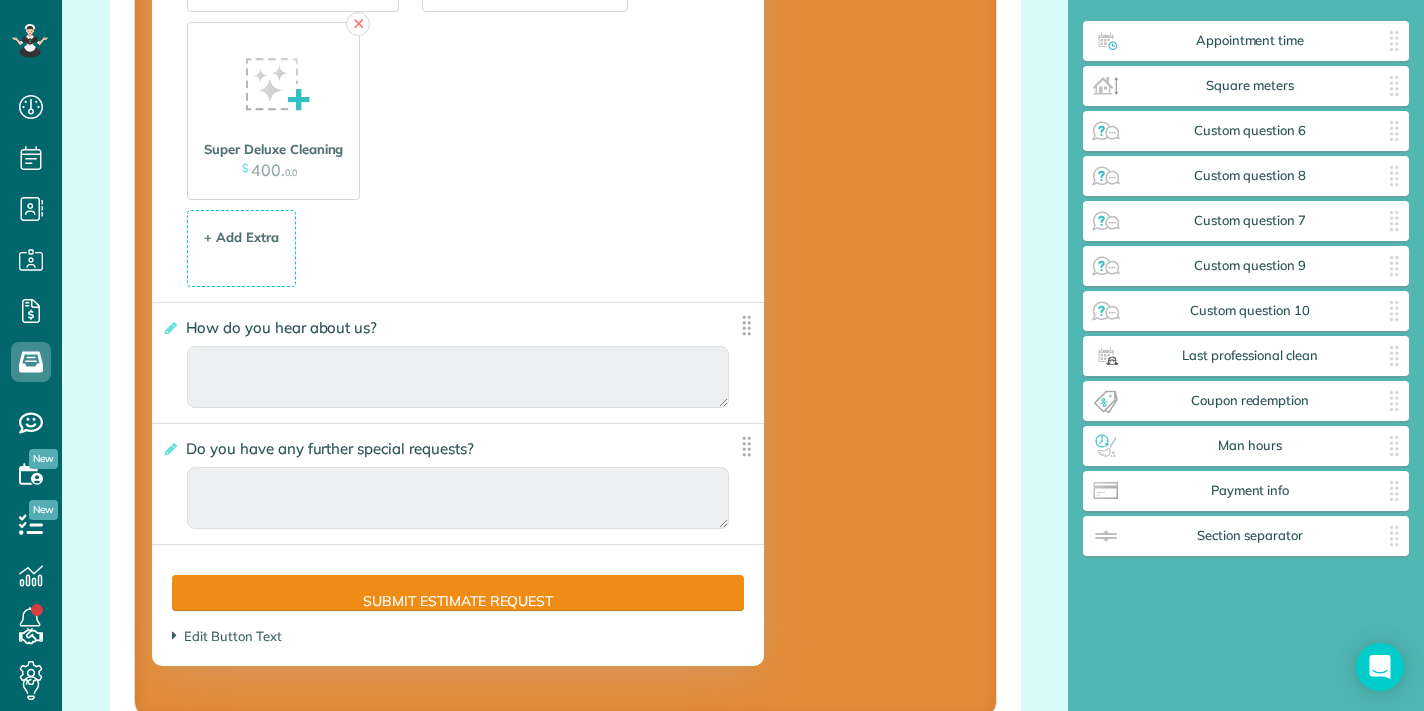 scroll, scrollTop: 4760, scrollLeft: 0, axis: vertical 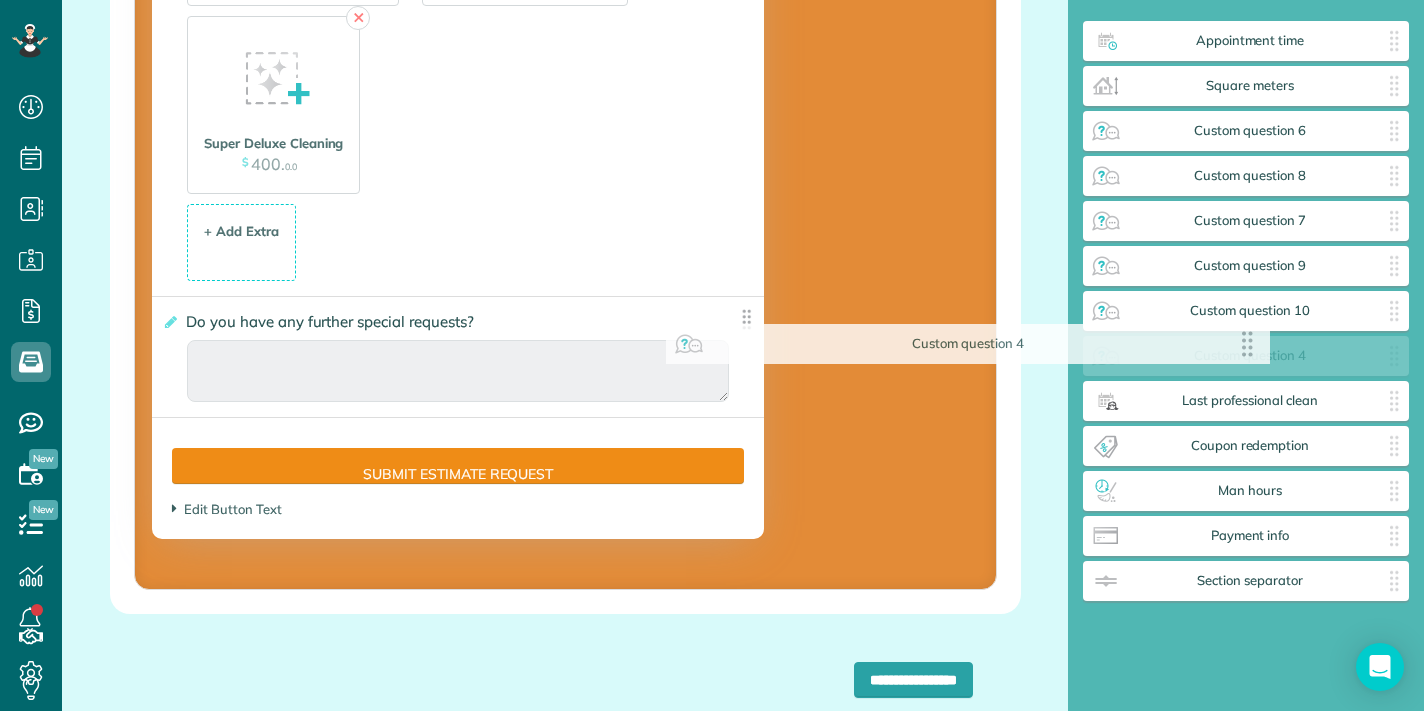 drag, startPoint x: 734, startPoint y: 332, endPoint x: 1250, endPoint y: 352, distance: 516.38745 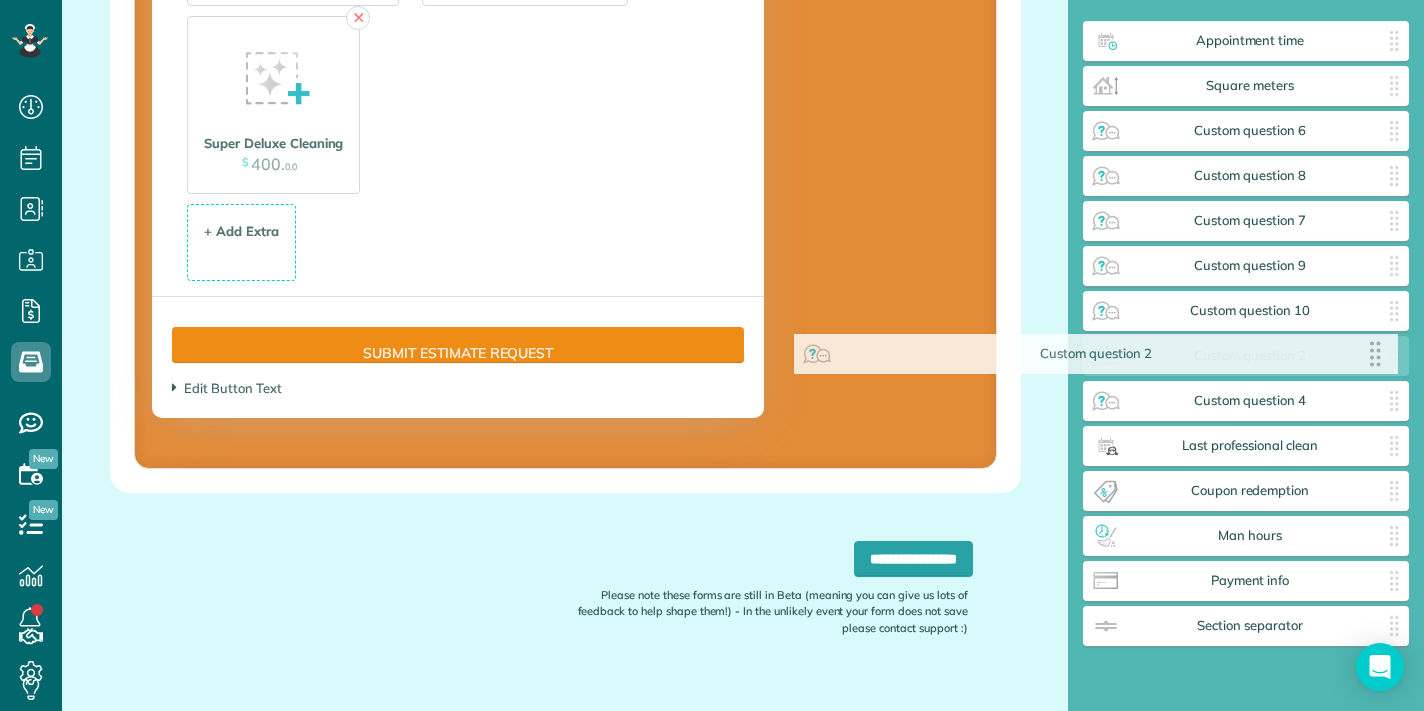 drag, startPoint x: 735, startPoint y: 332, endPoint x: 1379, endPoint y: 359, distance: 644.56573 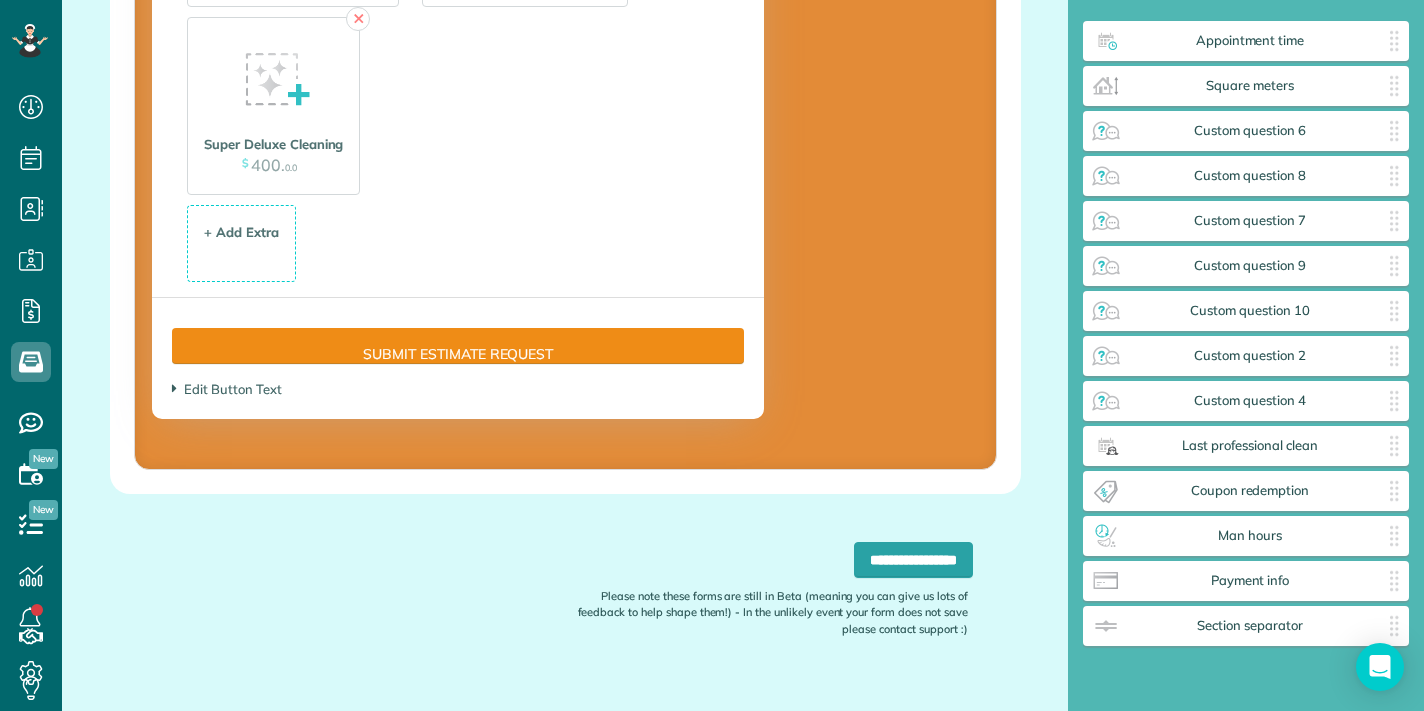 scroll, scrollTop: 4760, scrollLeft: 0, axis: vertical 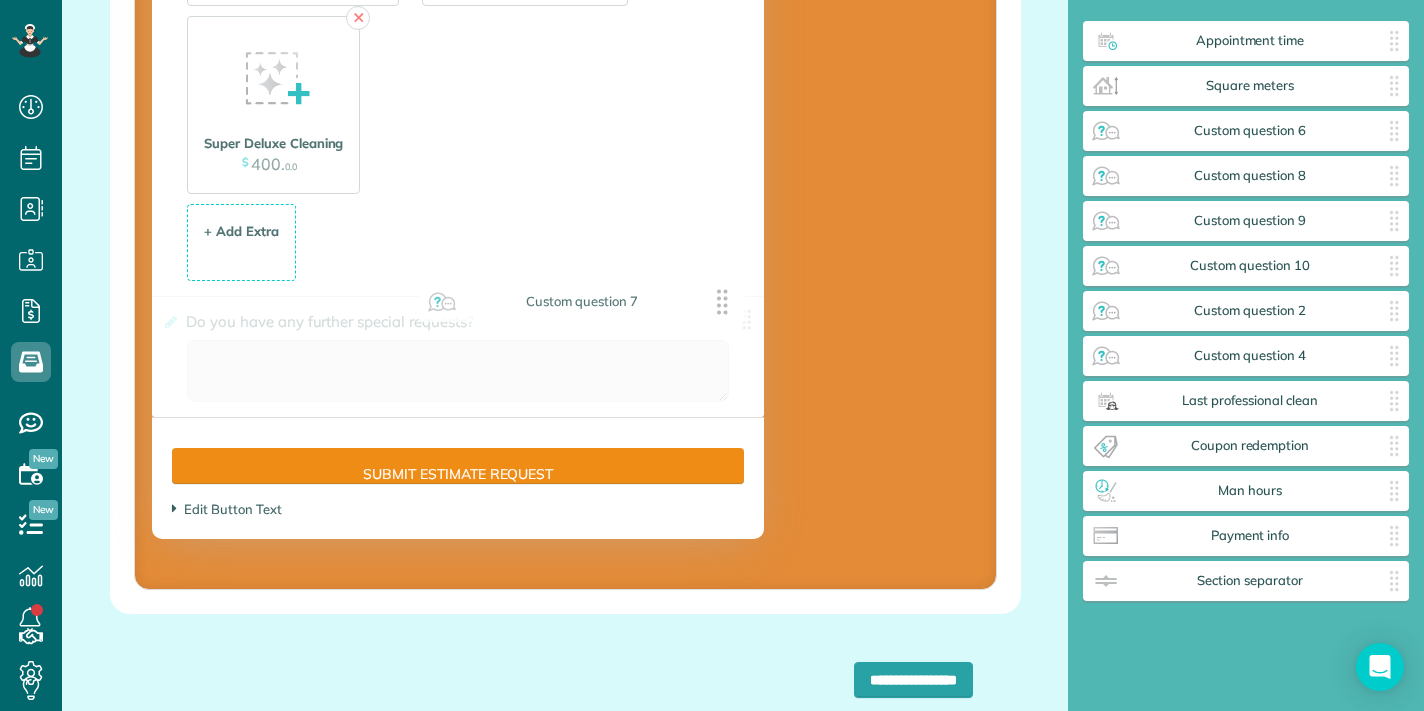 drag, startPoint x: 1199, startPoint y: 220, endPoint x: 534, endPoint y: 301, distance: 669.9149 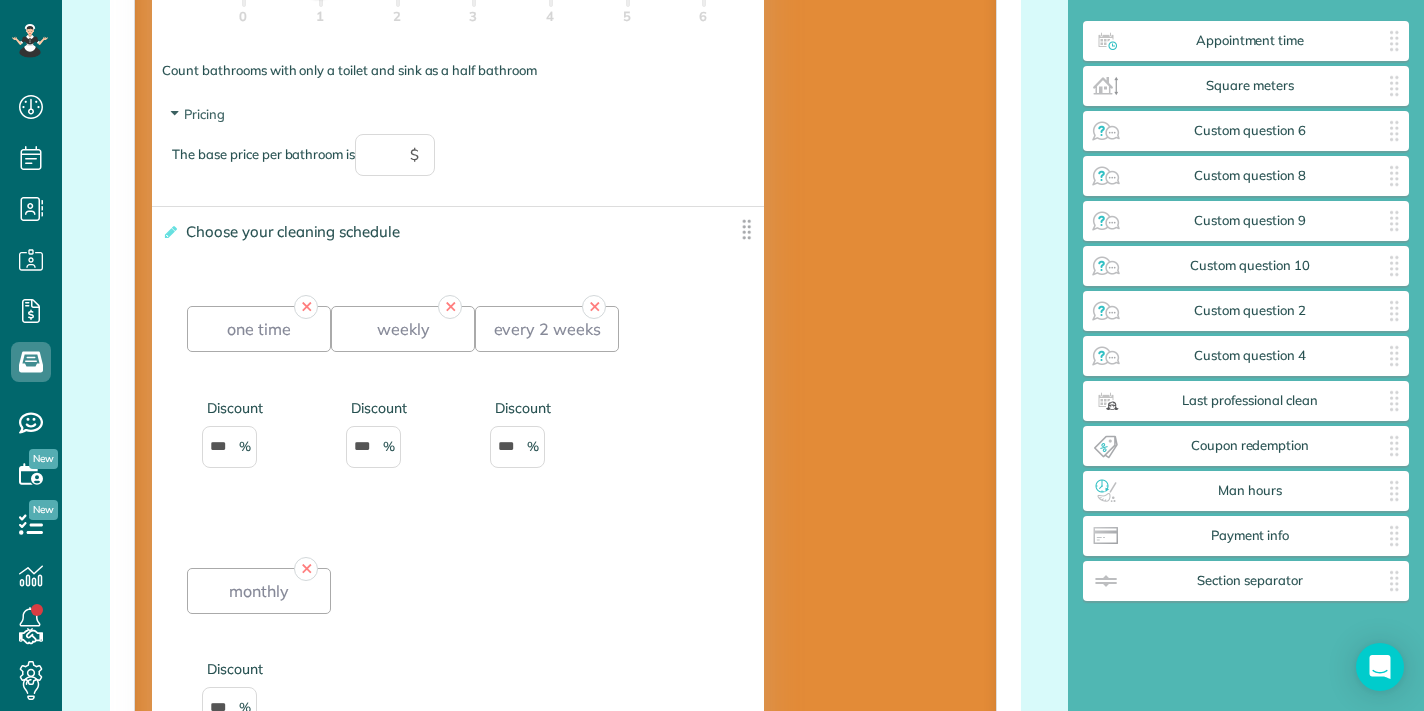 scroll, scrollTop: 1801, scrollLeft: 0, axis: vertical 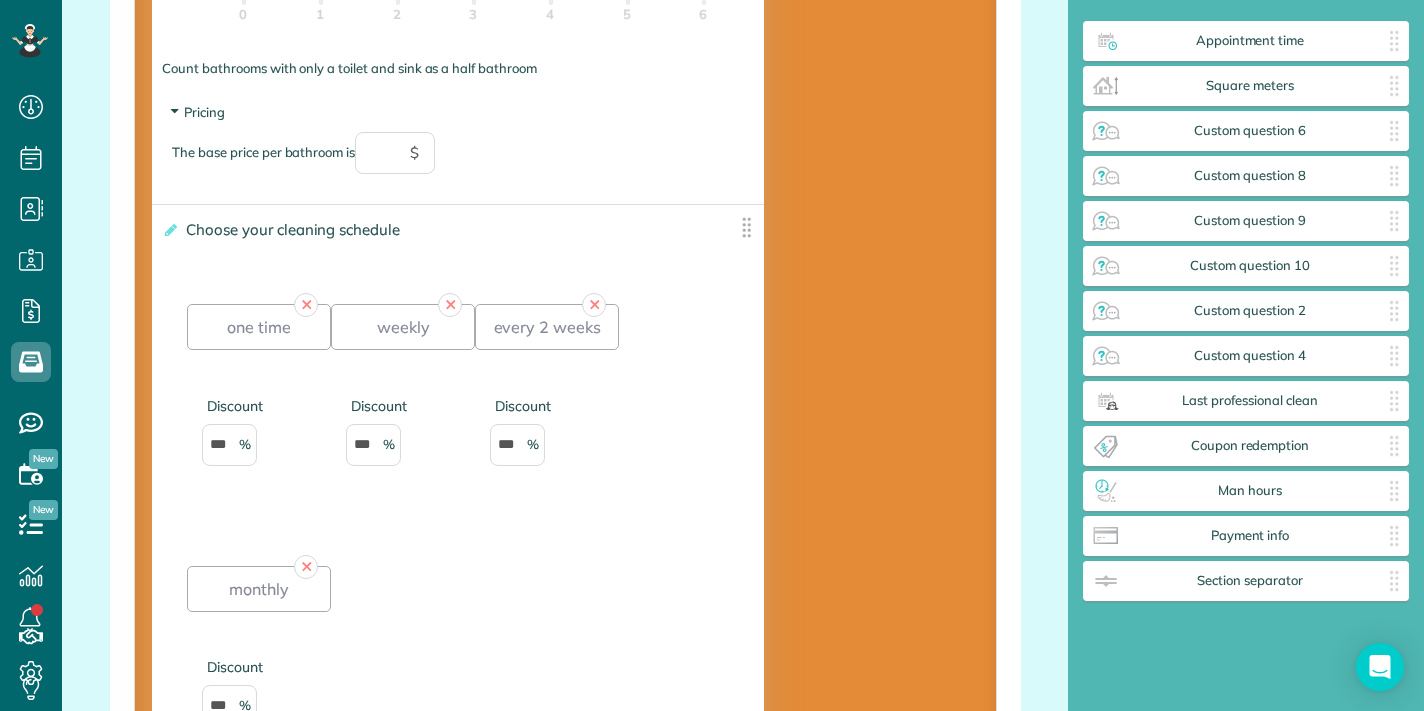 click at bounding box center [174, 111] 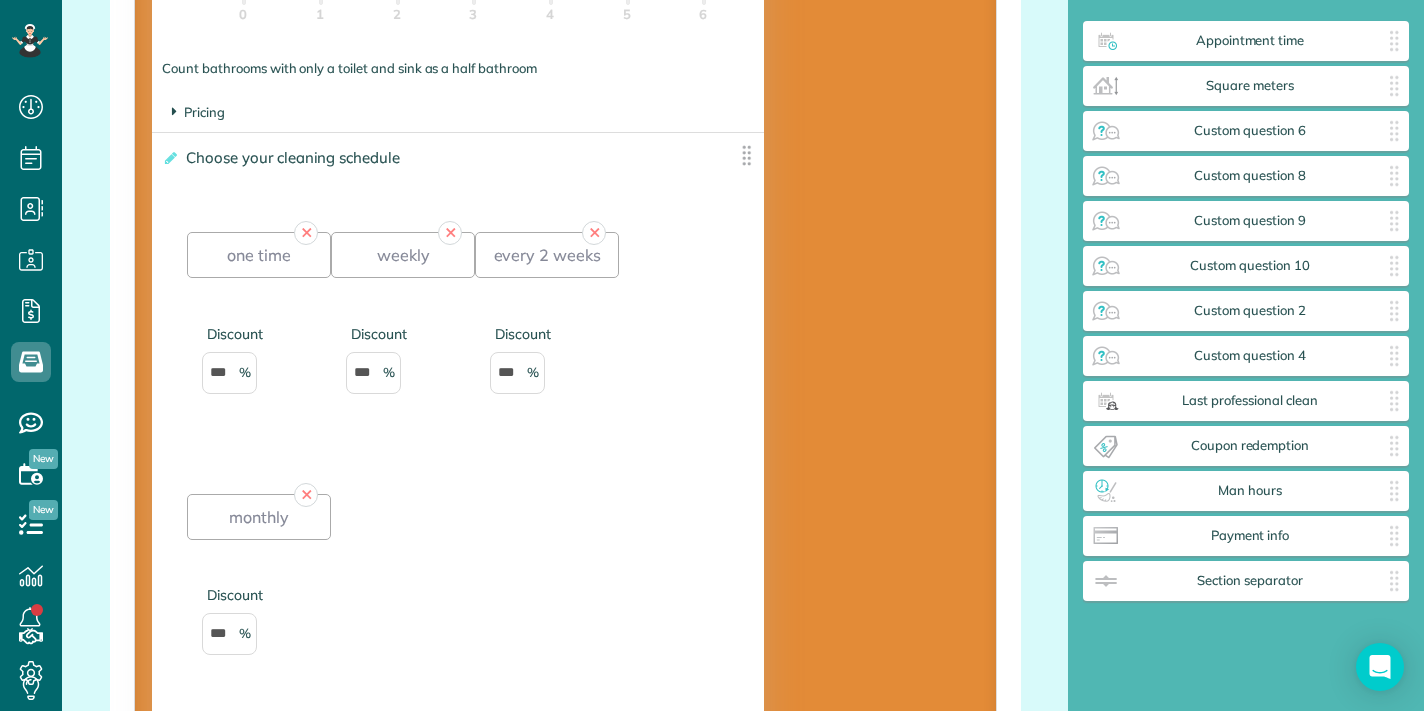 click at bounding box center [174, 111] 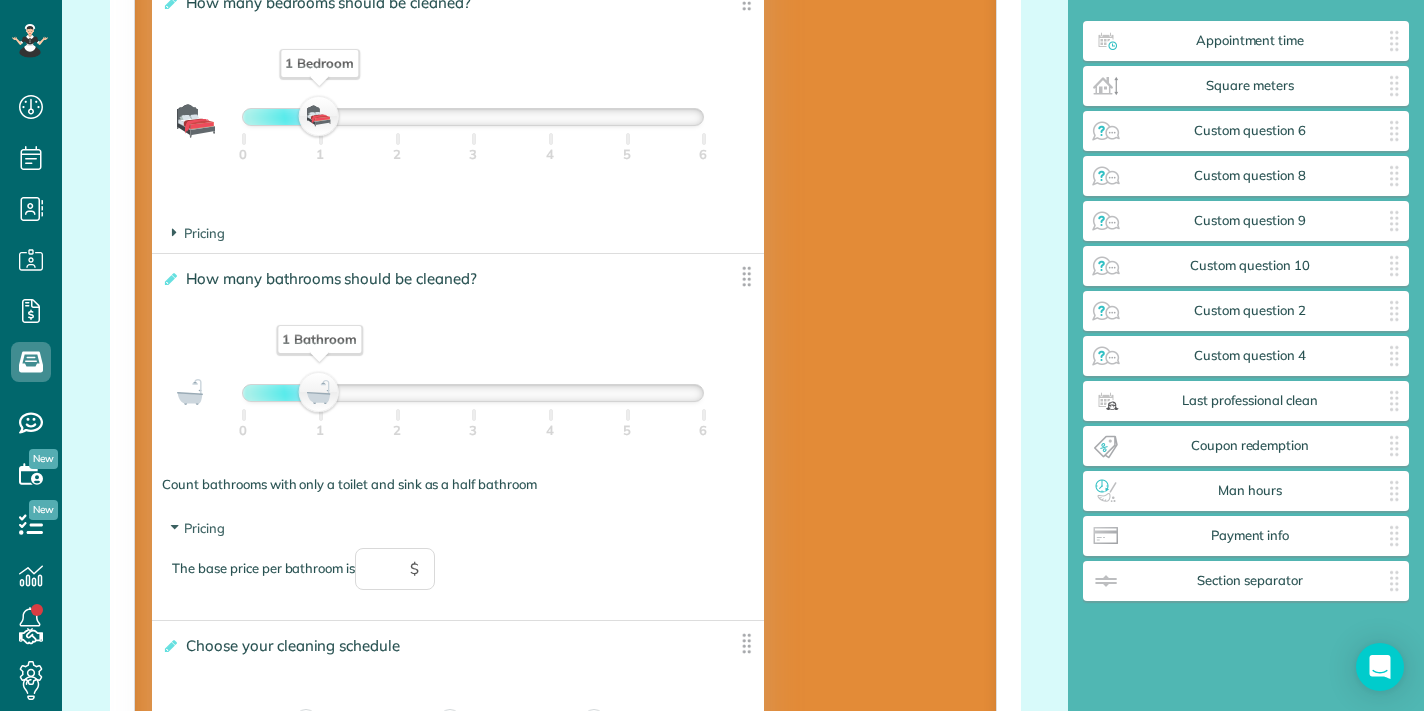 scroll, scrollTop: 1384, scrollLeft: 0, axis: vertical 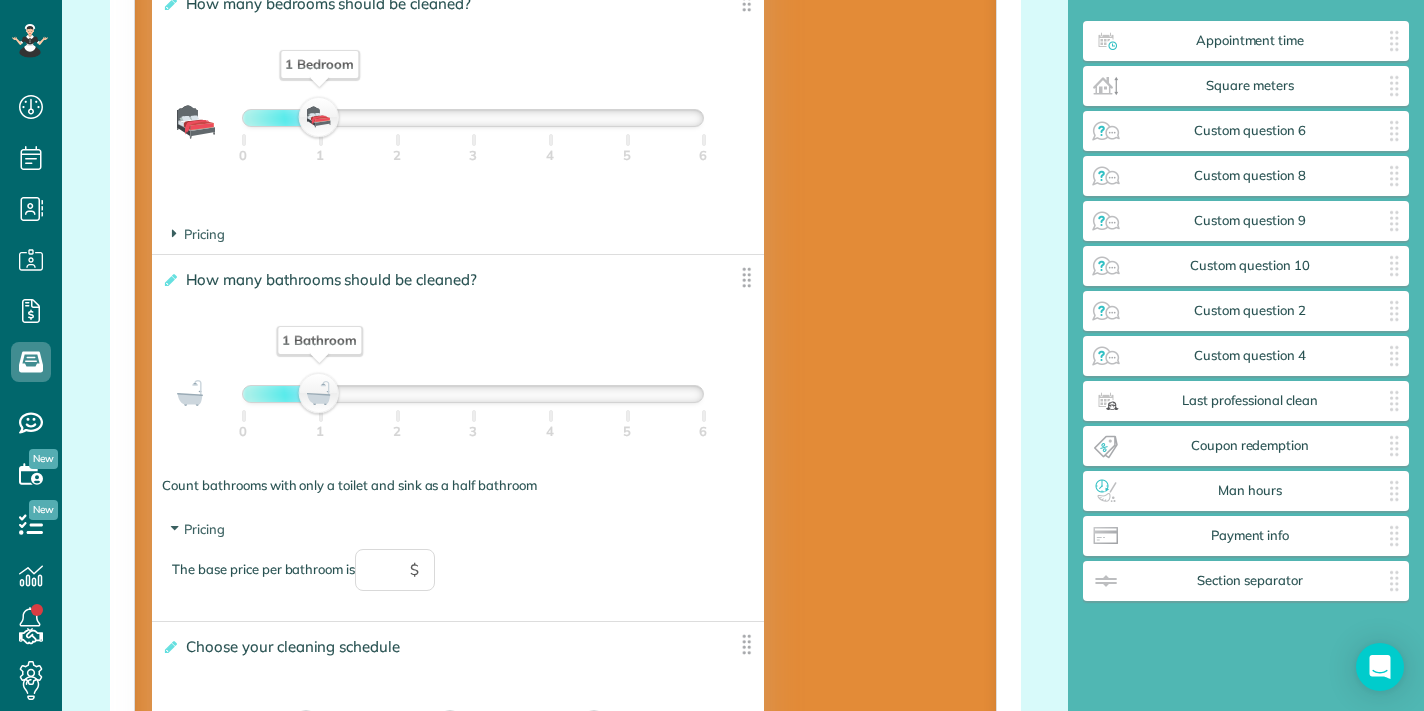 click on "Pricing
The base price per bedroom is
$" at bounding box center [458, 234] 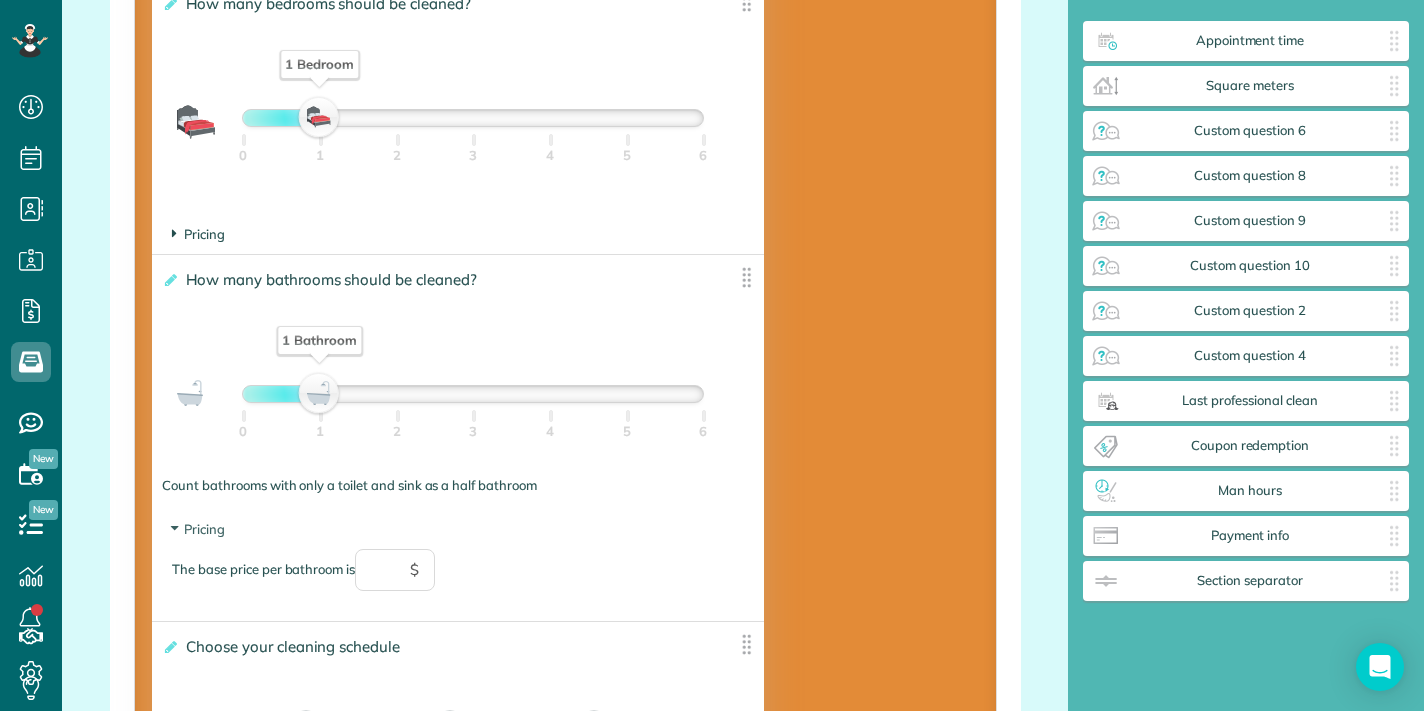 click at bounding box center (174, 233) 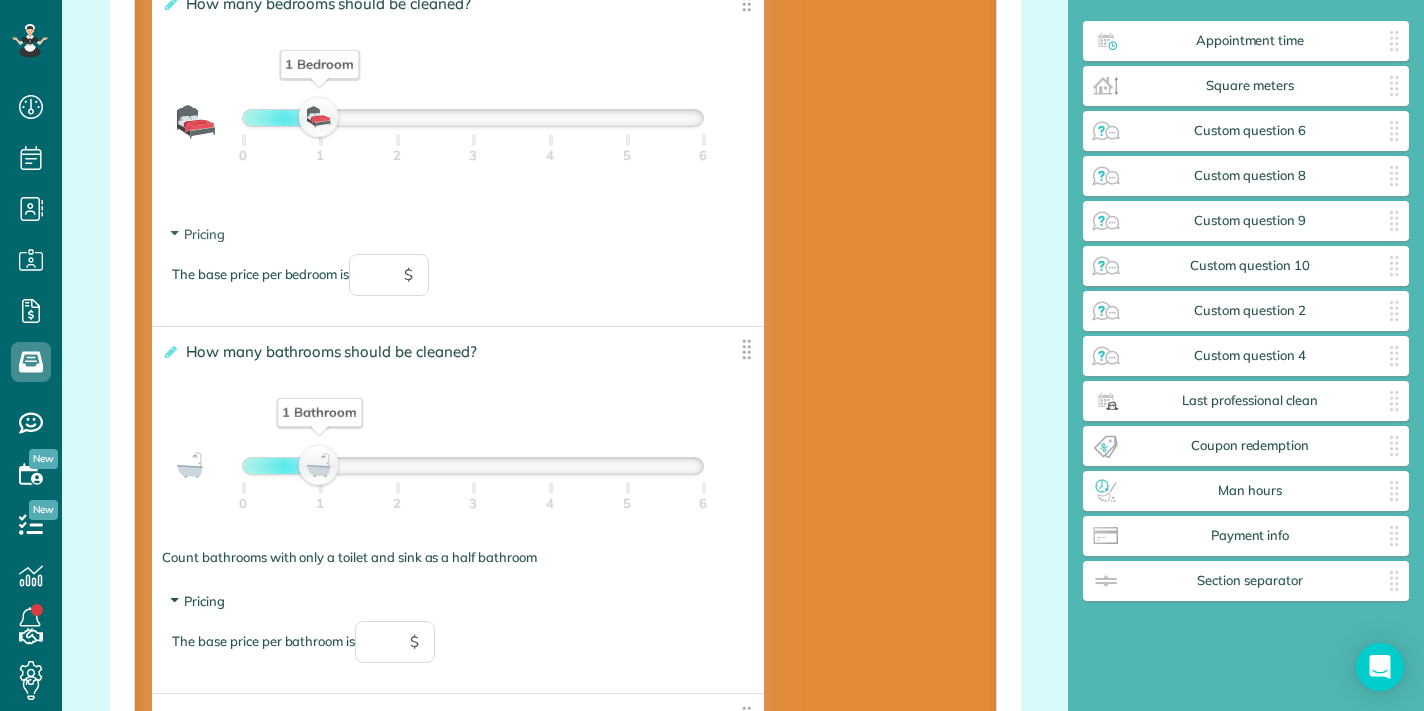 click at bounding box center [174, 600] 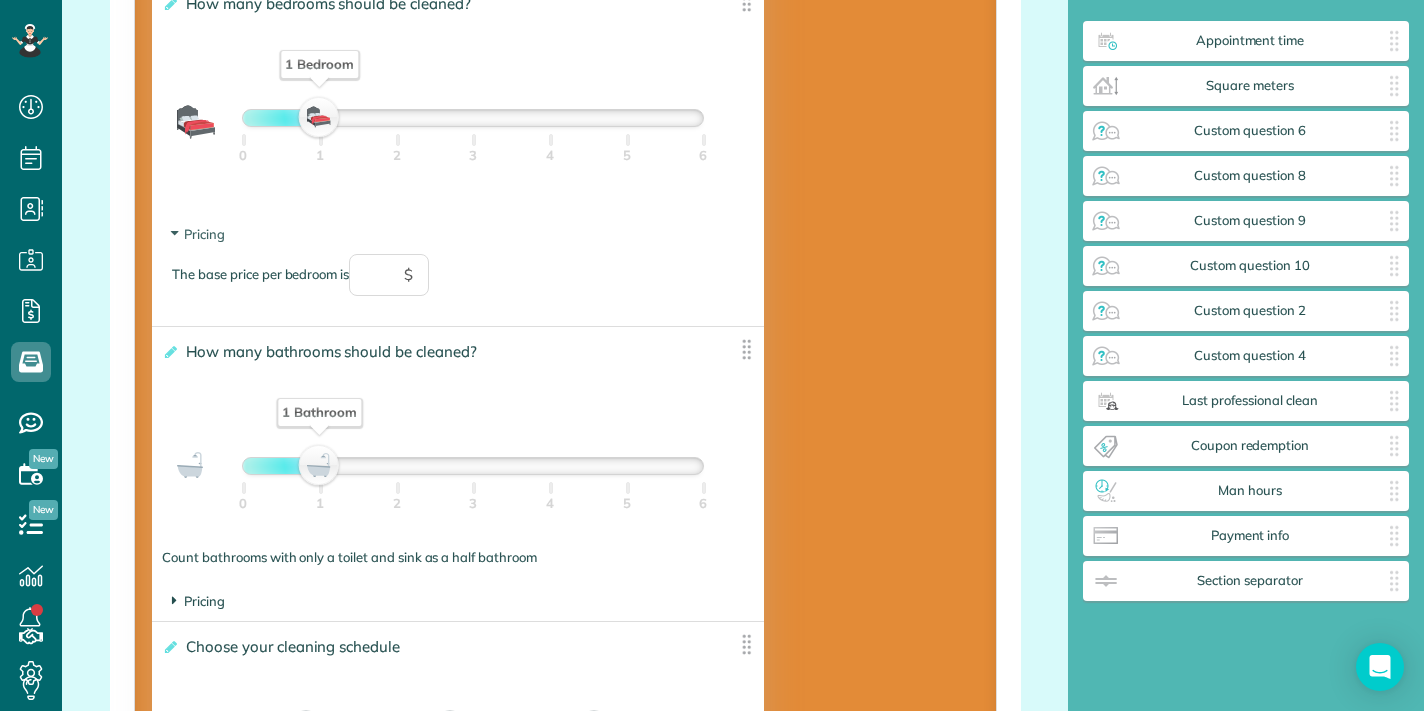click at bounding box center (174, 600) 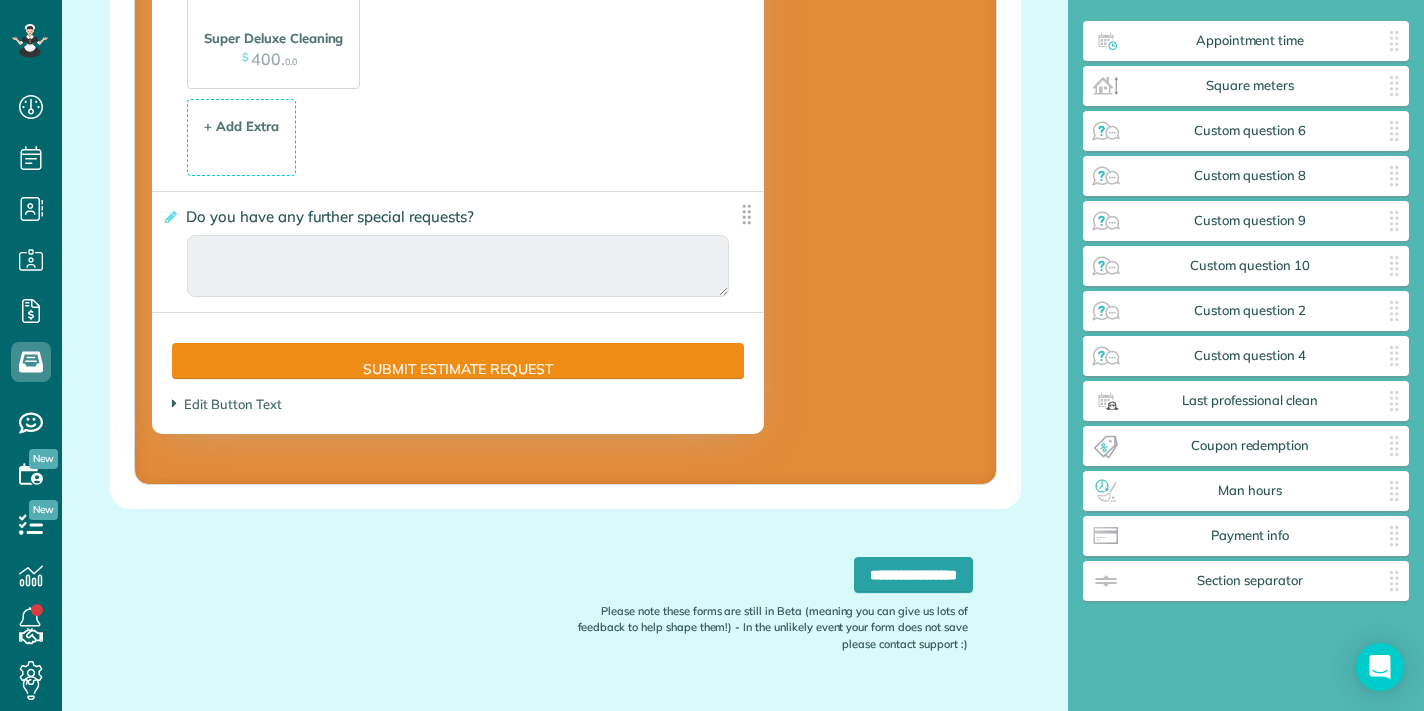 scroll, scrollTop: 4996, scrollLeft: 0, axis: vertical 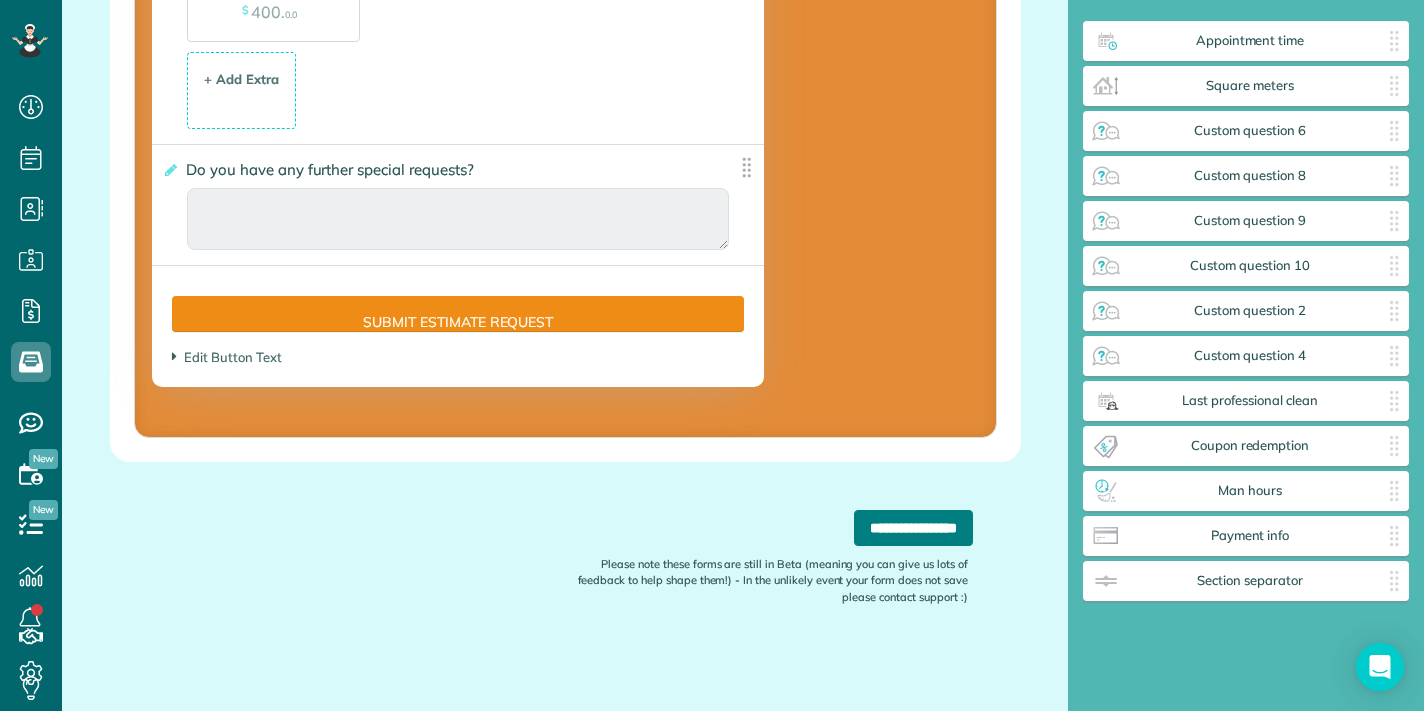 click on "**********" at bounding box center (913, 528) 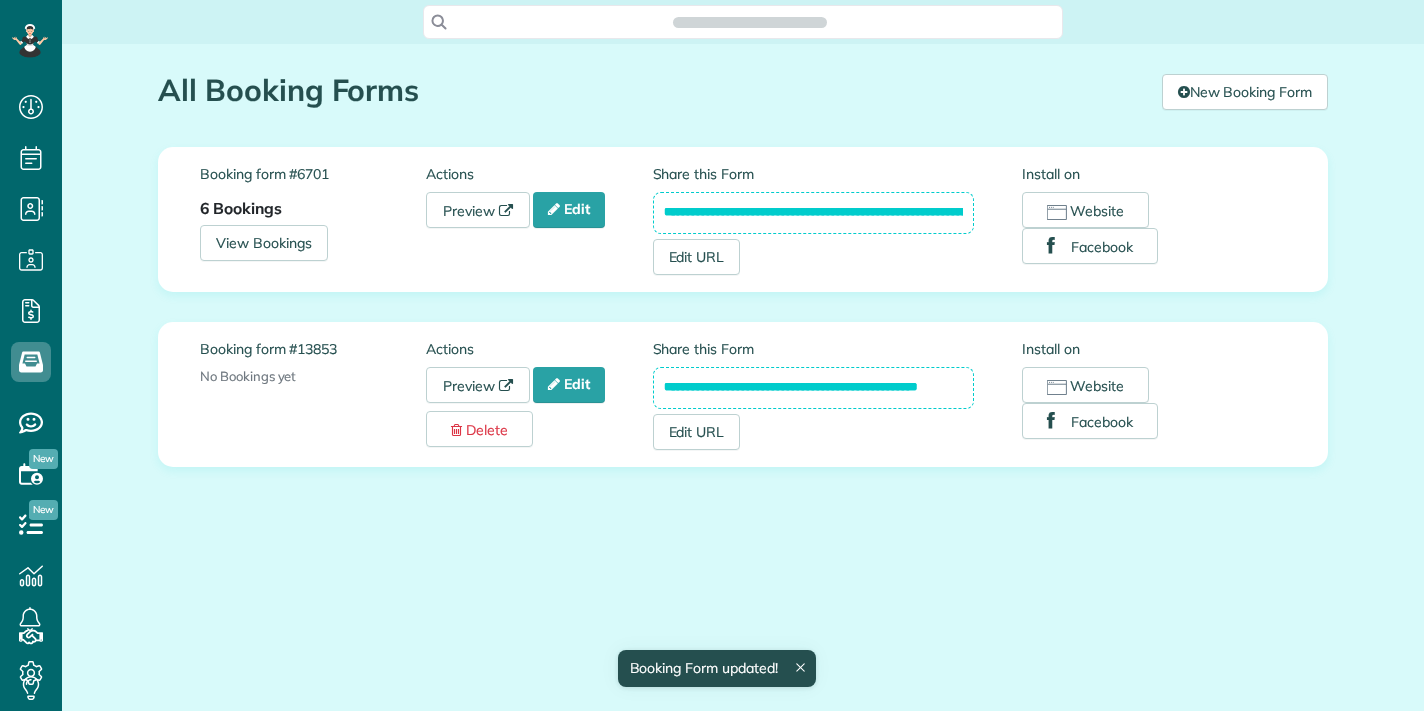 scroll, scrollTop: 0, scrollLeft: 0, axis: both 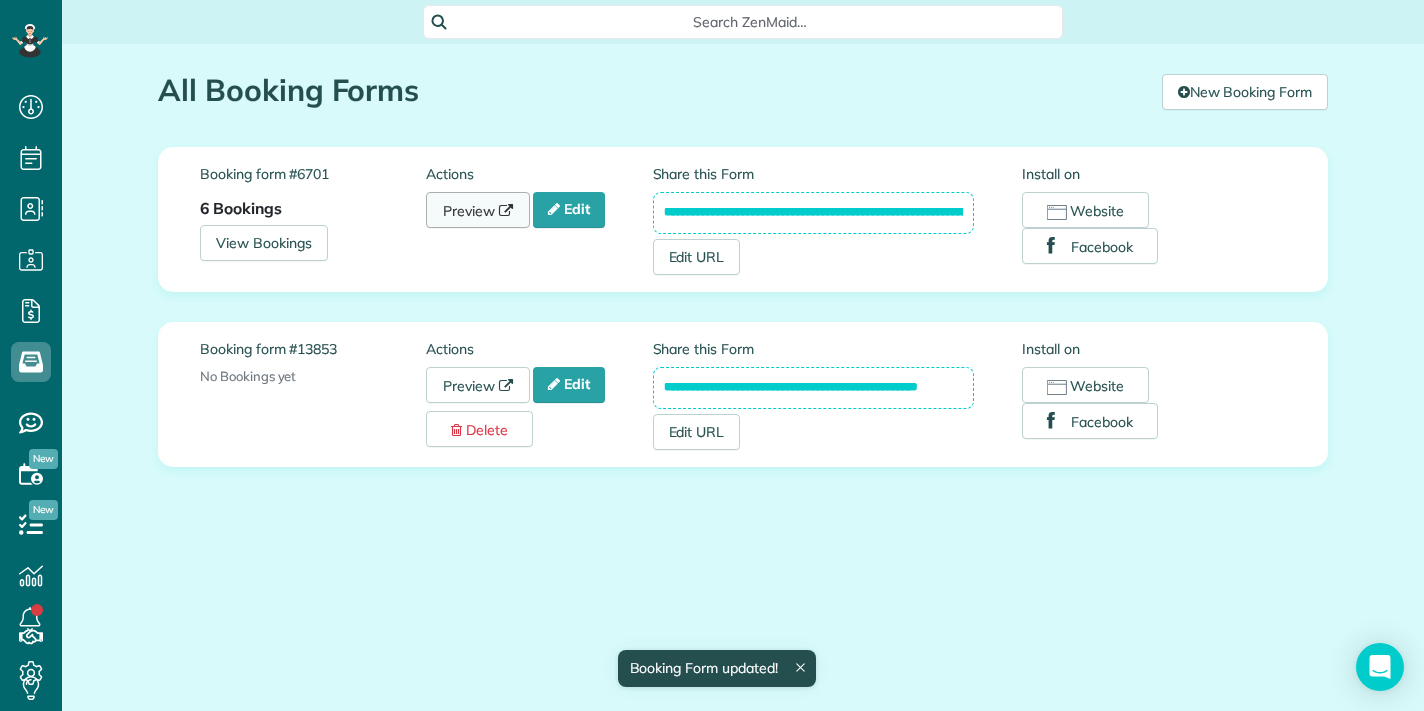 click on "Preview" at bounding box center [478, 210] 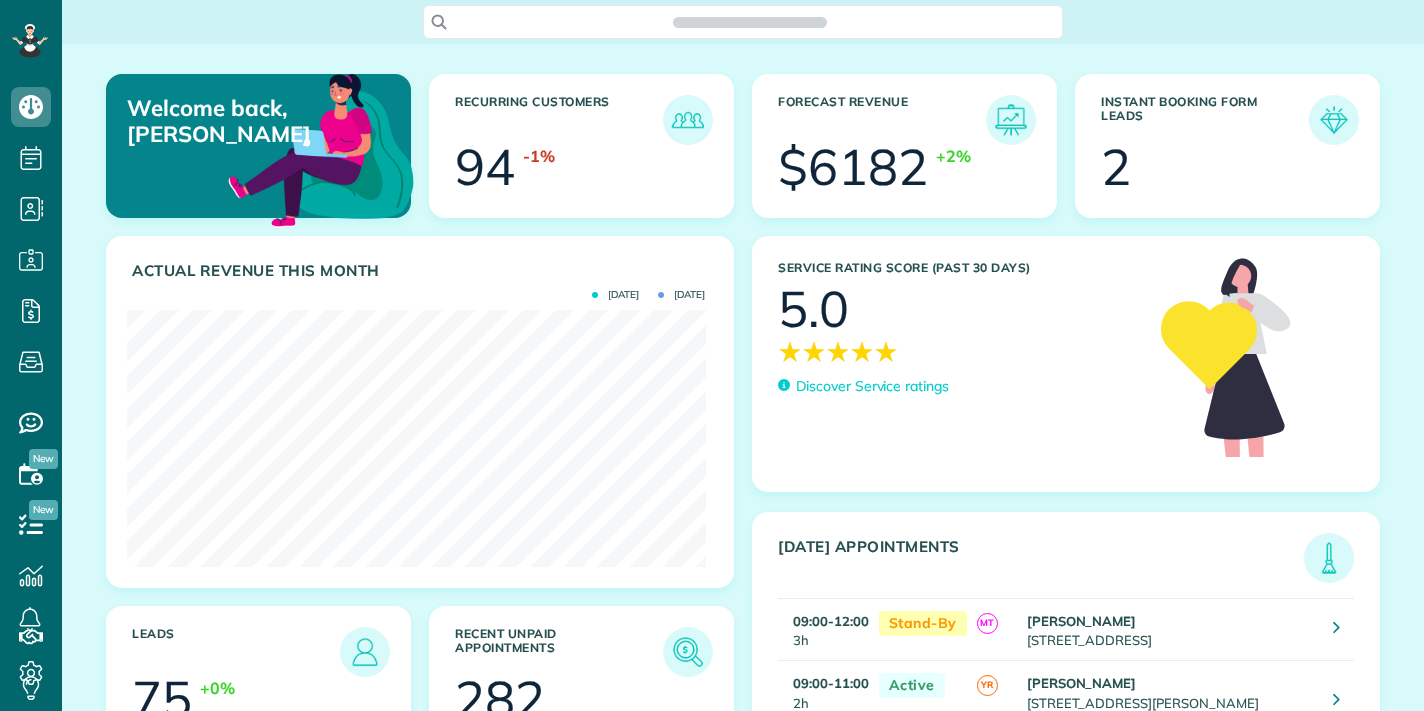 scroll, scrollTop: 0, scrollLeft: 0, axis: both 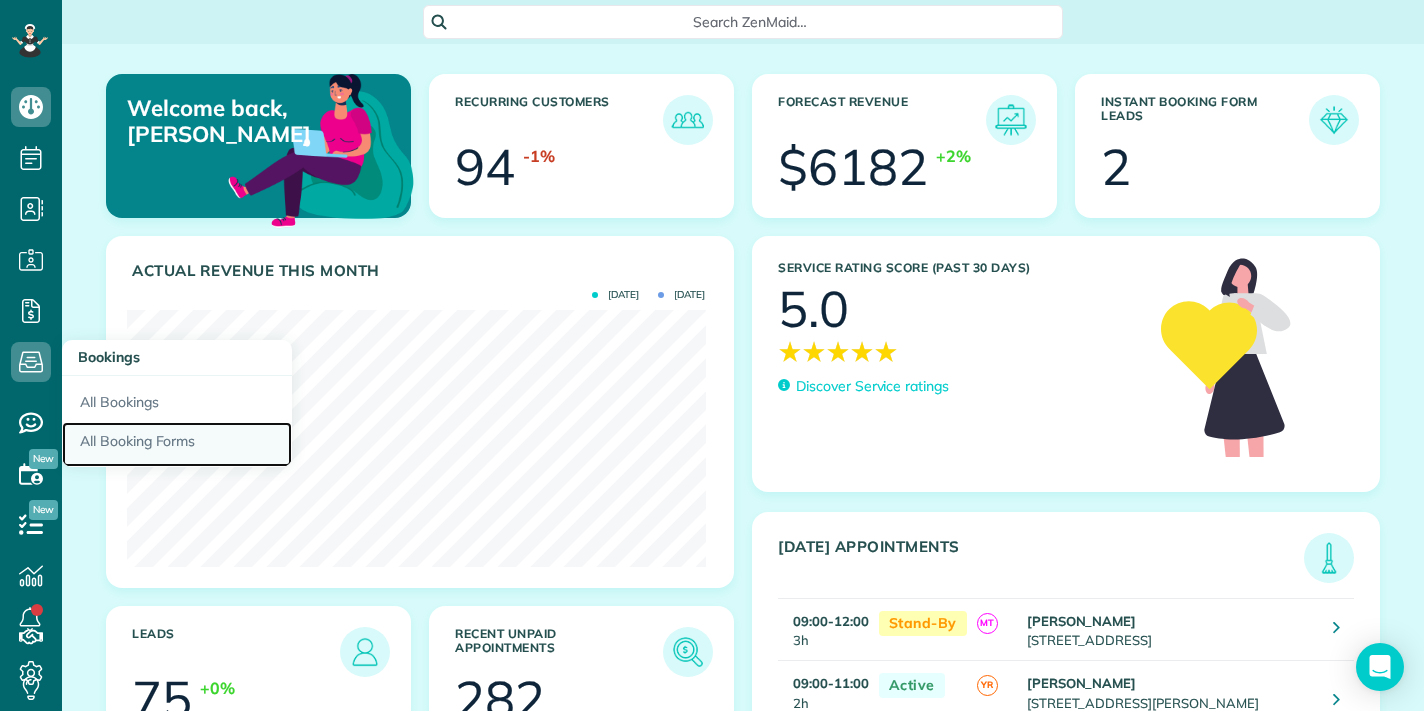 click on "All Booking Forms" at bounding box center (177, 445) 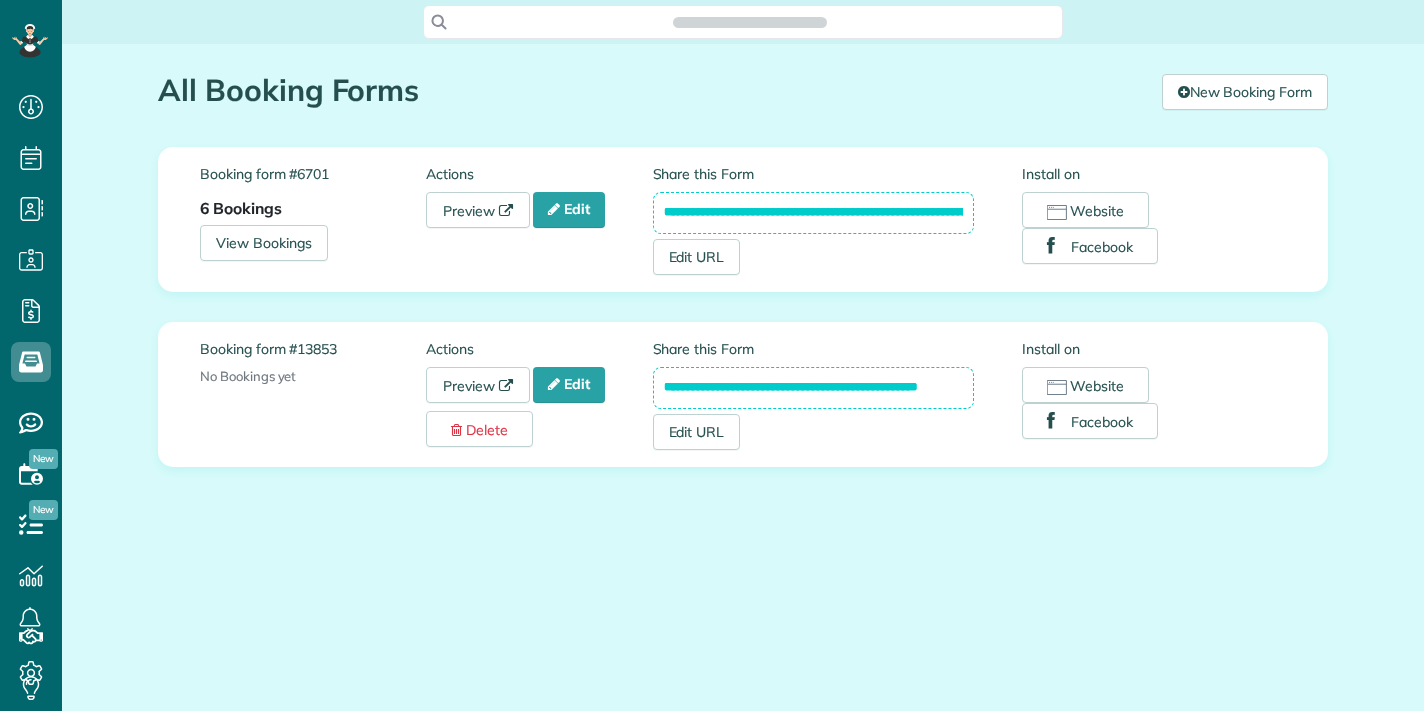 scroll, scrollTop: 0, scrollLeft: 0, axis: both 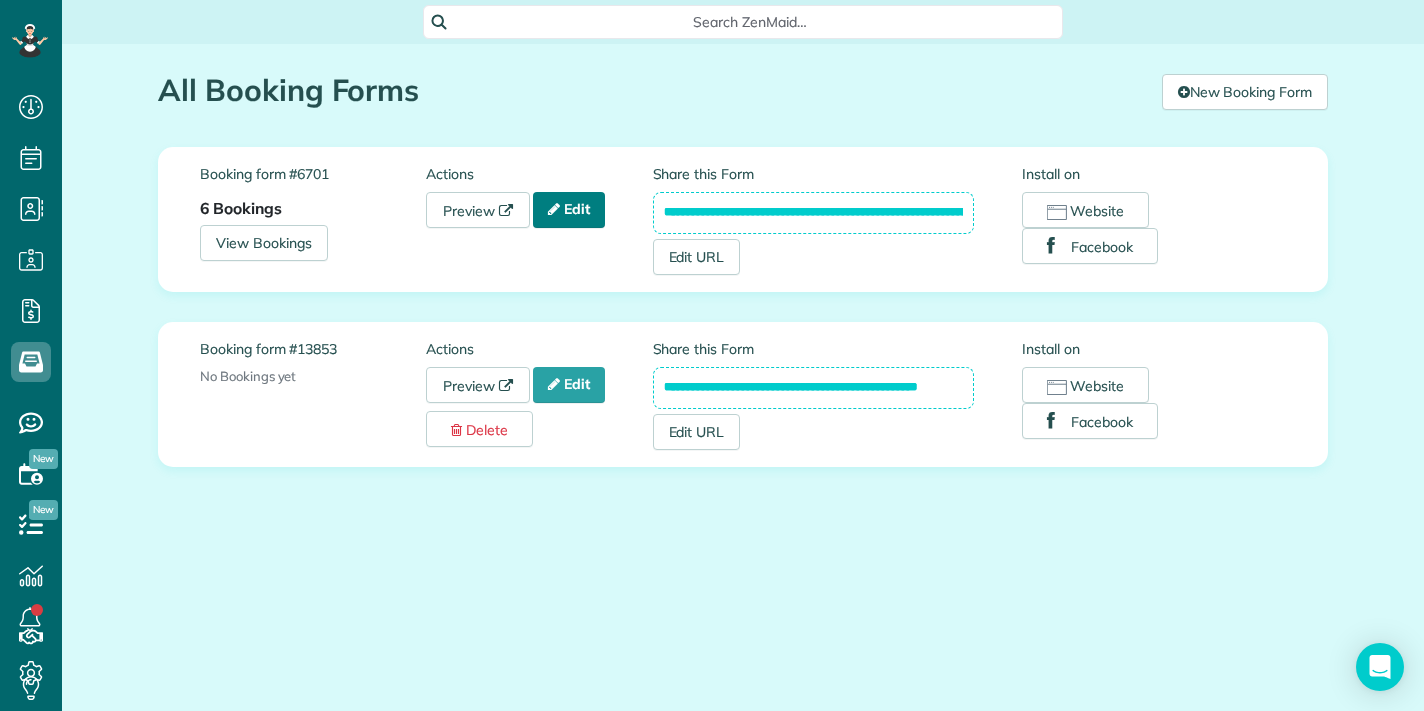 click on "Edit" at bounding box center (569, 210) 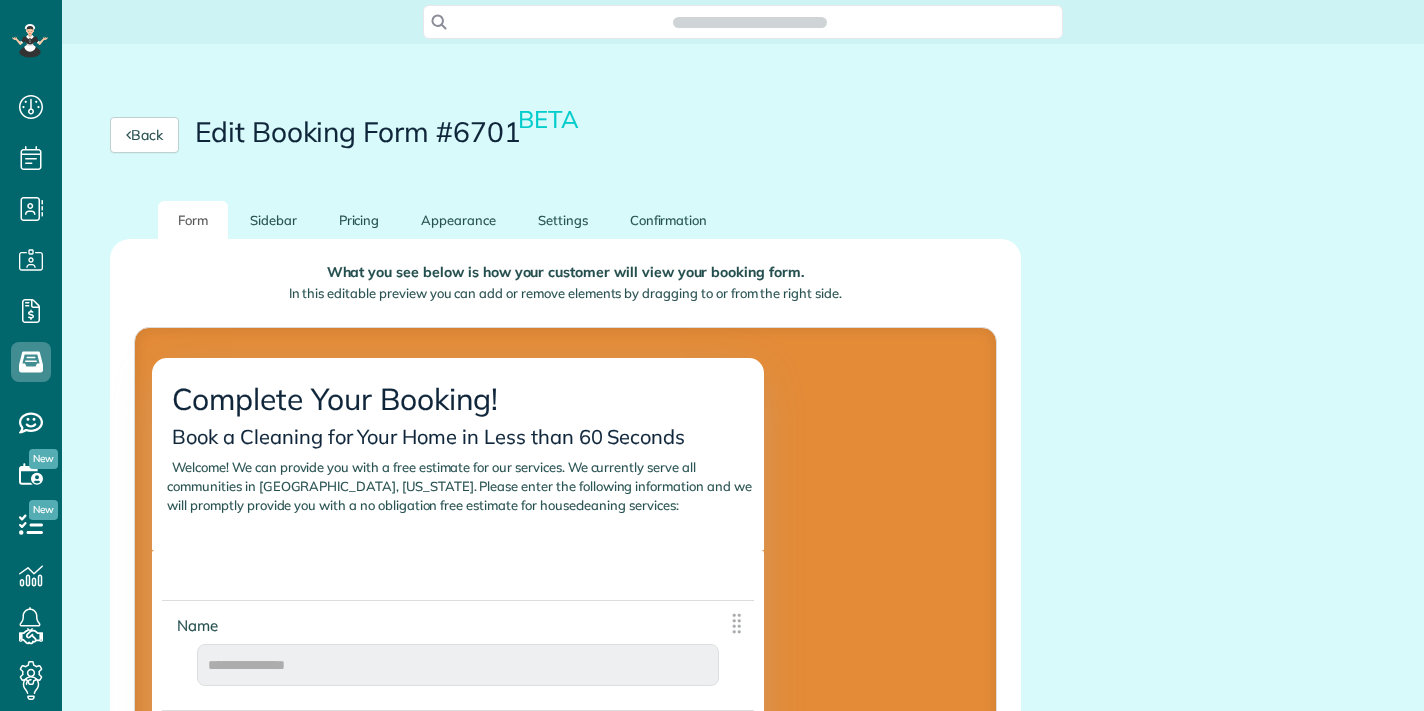 scroll, scrollTop: 0, scrollLeft: 0, axis: both 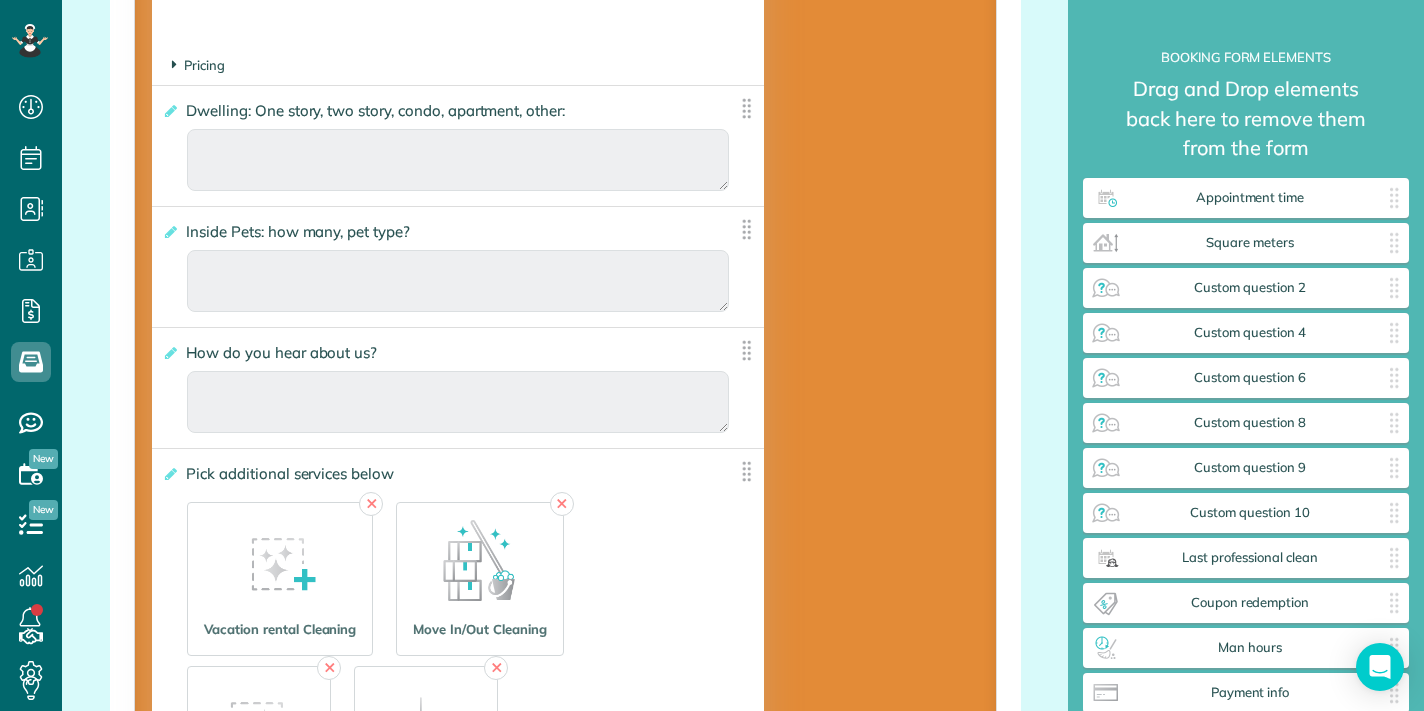 click at bounding box center [174, 64] 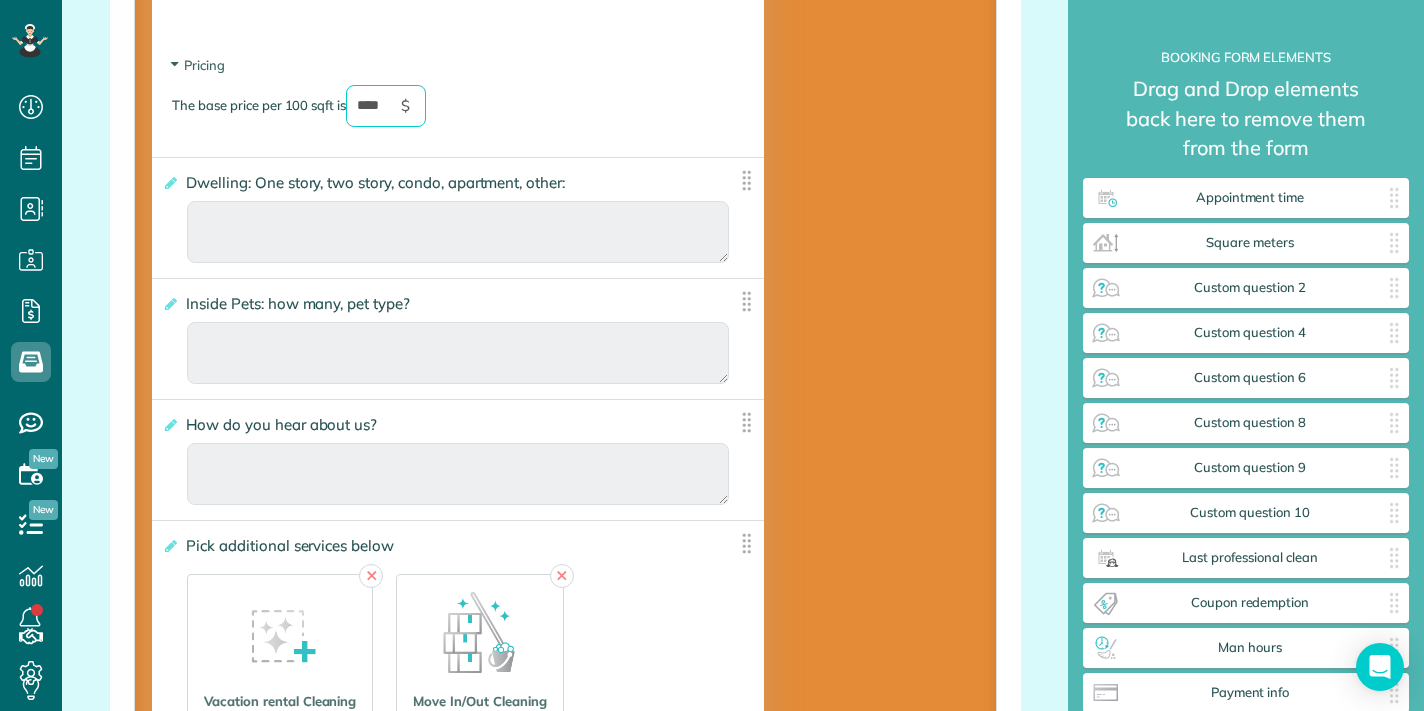 click on "****" at bounding box center [386, 106] 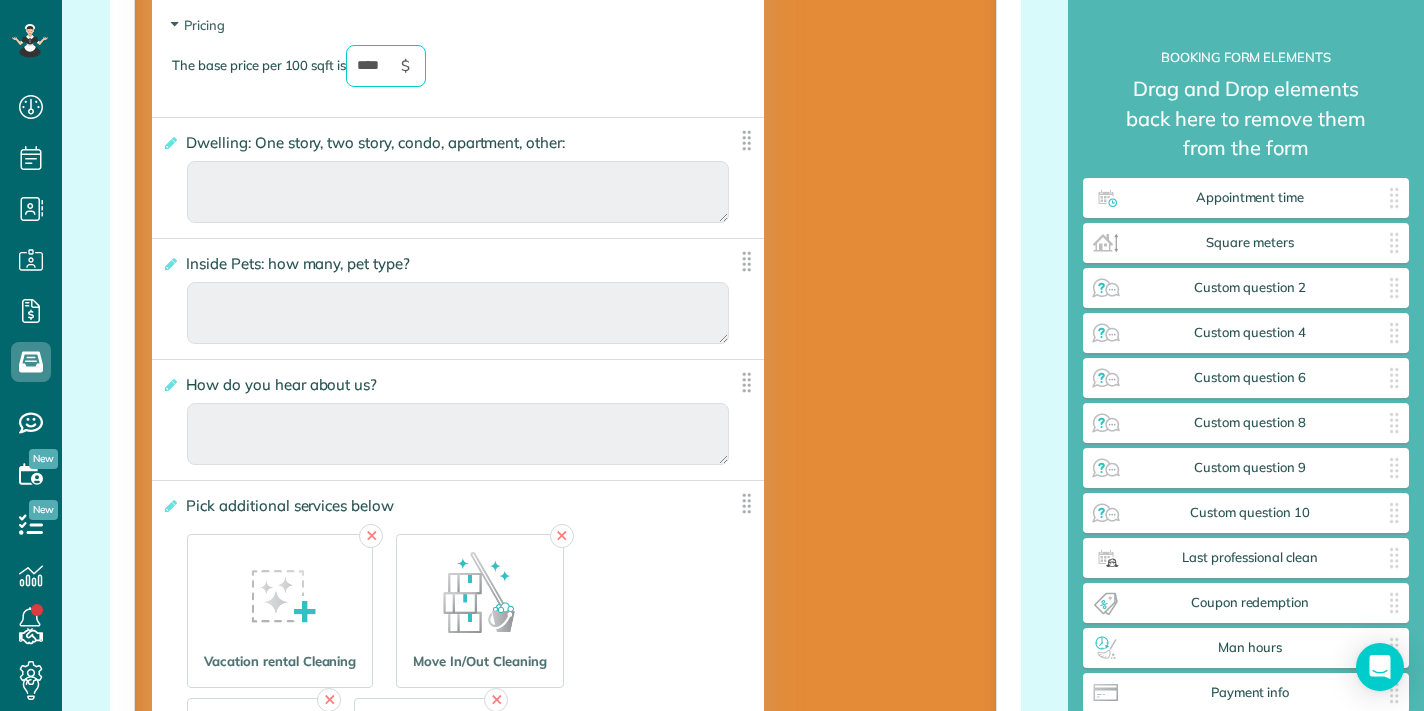 scroll, scrollTop: 2798, scrollLeft: 0, axis: vertical 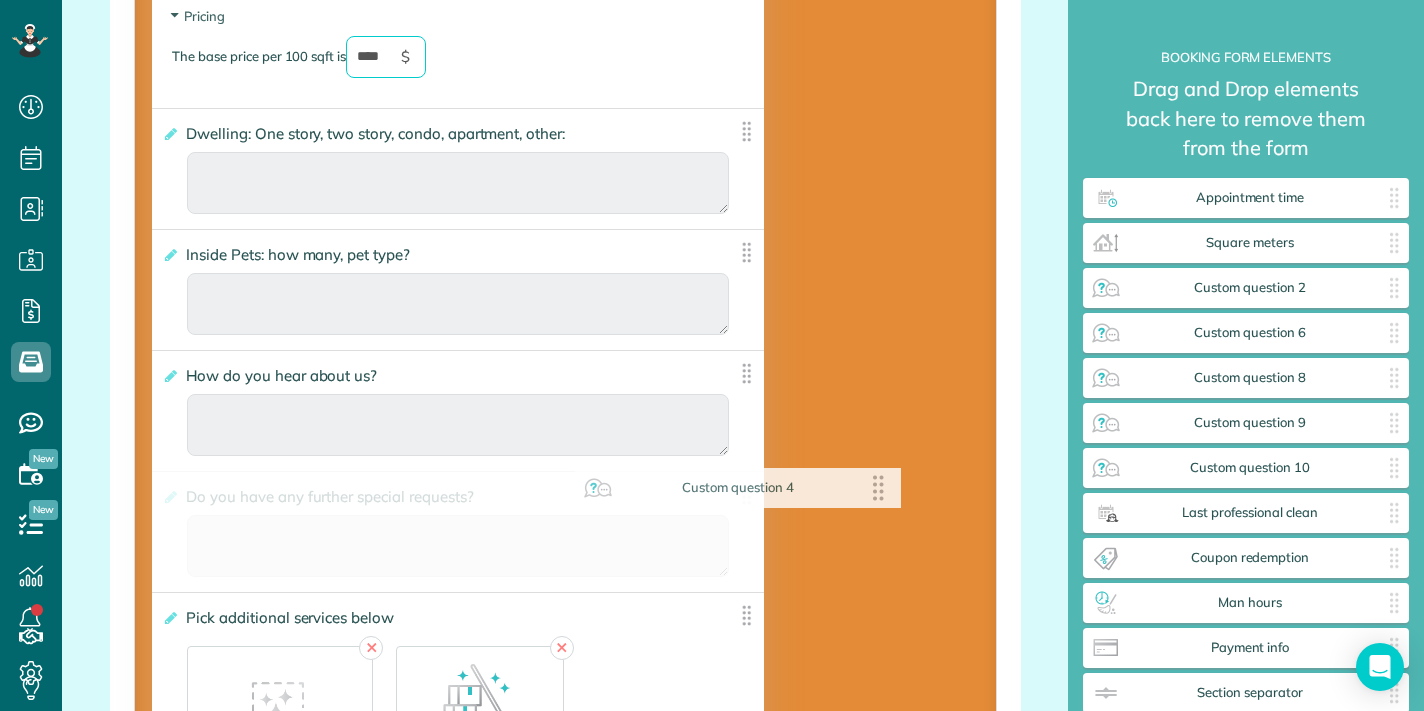 drag, startPoint x: 1114, startPoint y: 334, endPoint x: 605, endPoint y: 489, distance: 532.0771 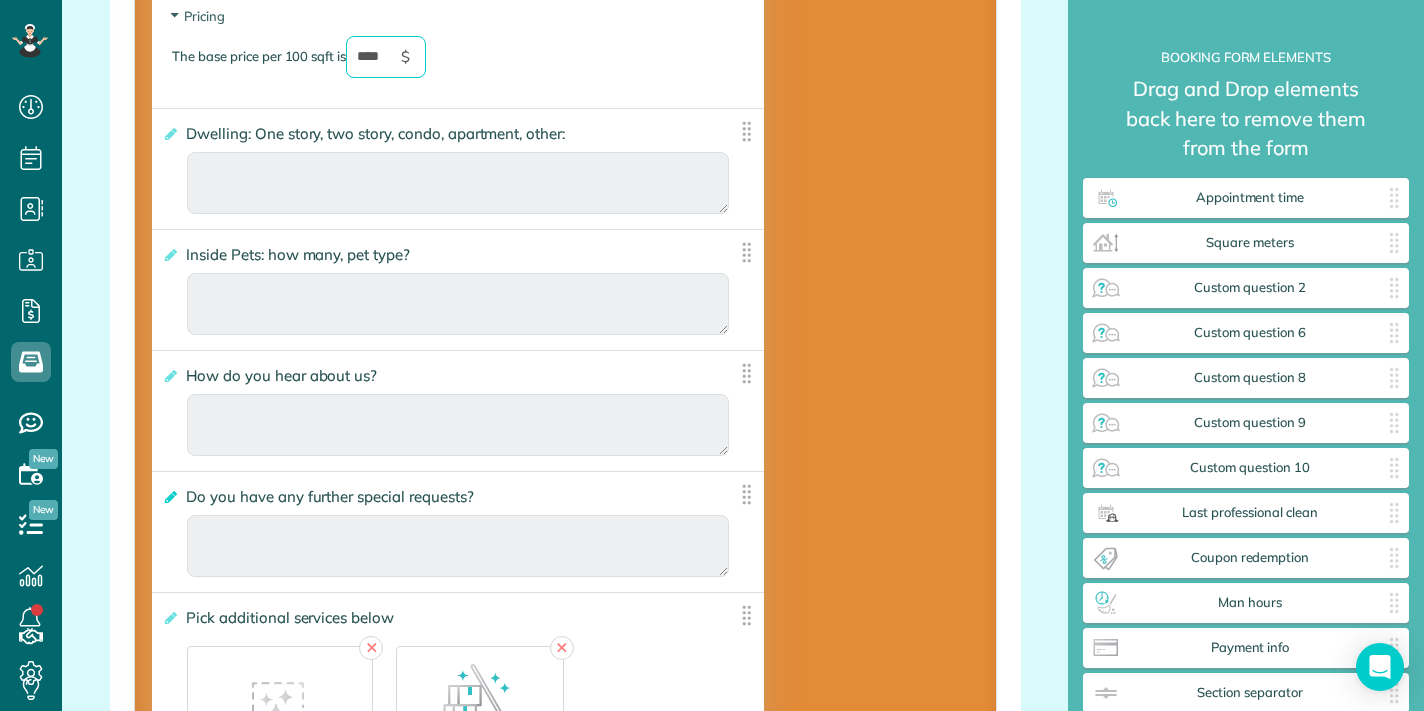 click at bounding box center (169, 497) 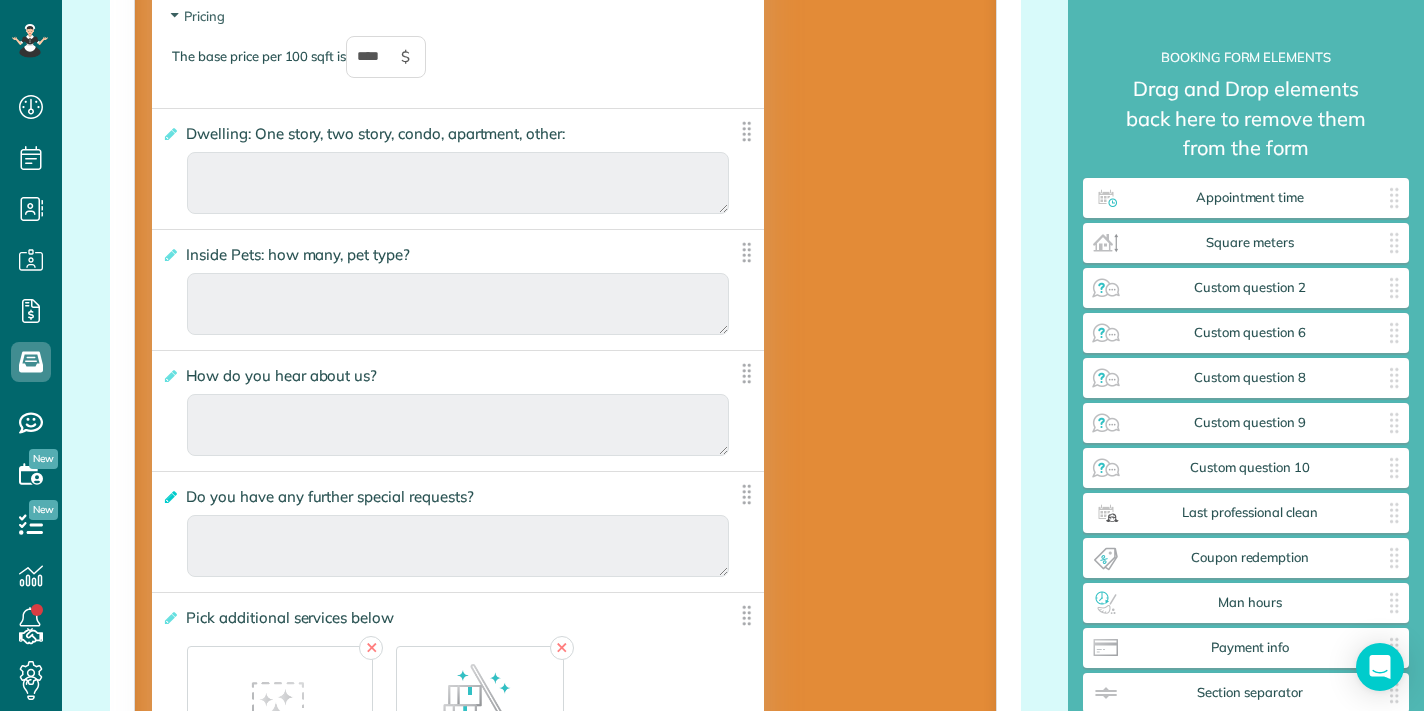 click on "**********" at bounding box center [0, 0] 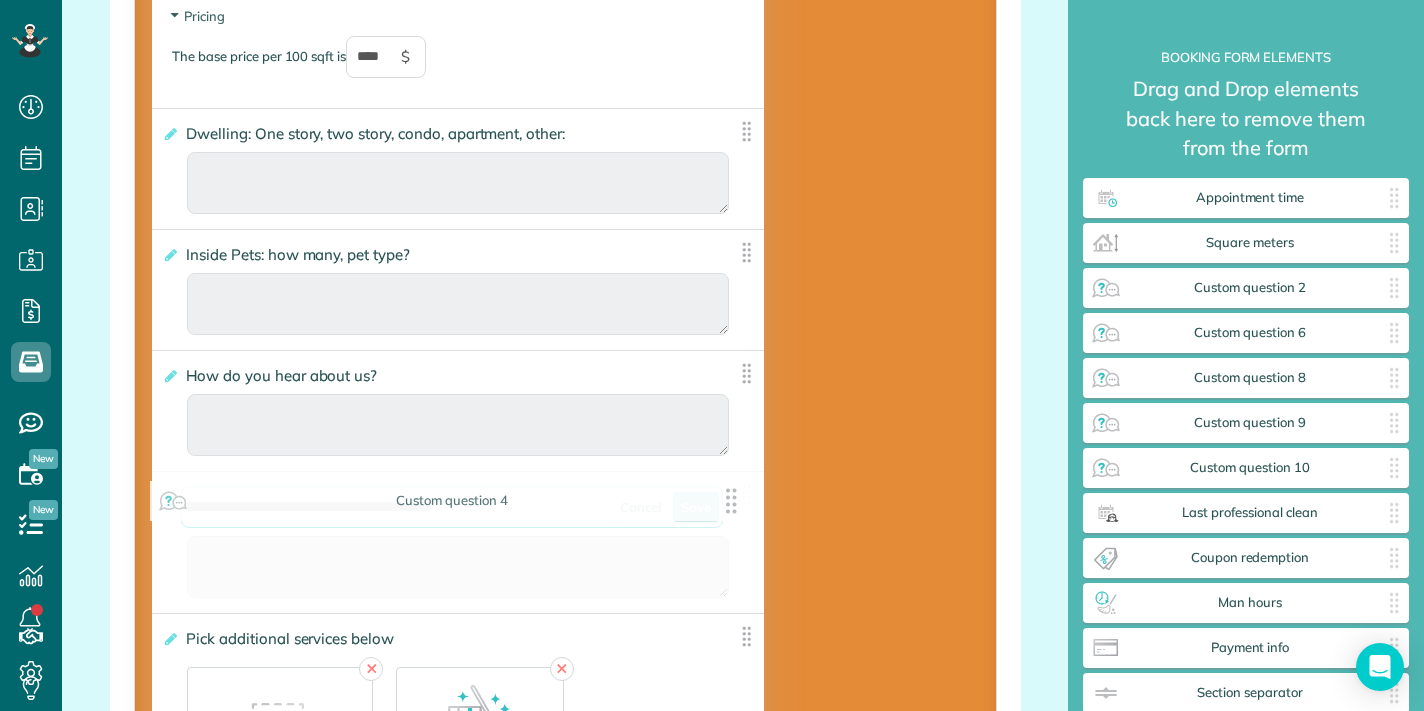 drag, startPoint x: 520, startPoint y: 517, endPoint x: 177, endPoint y: 510, distance: 343.0714 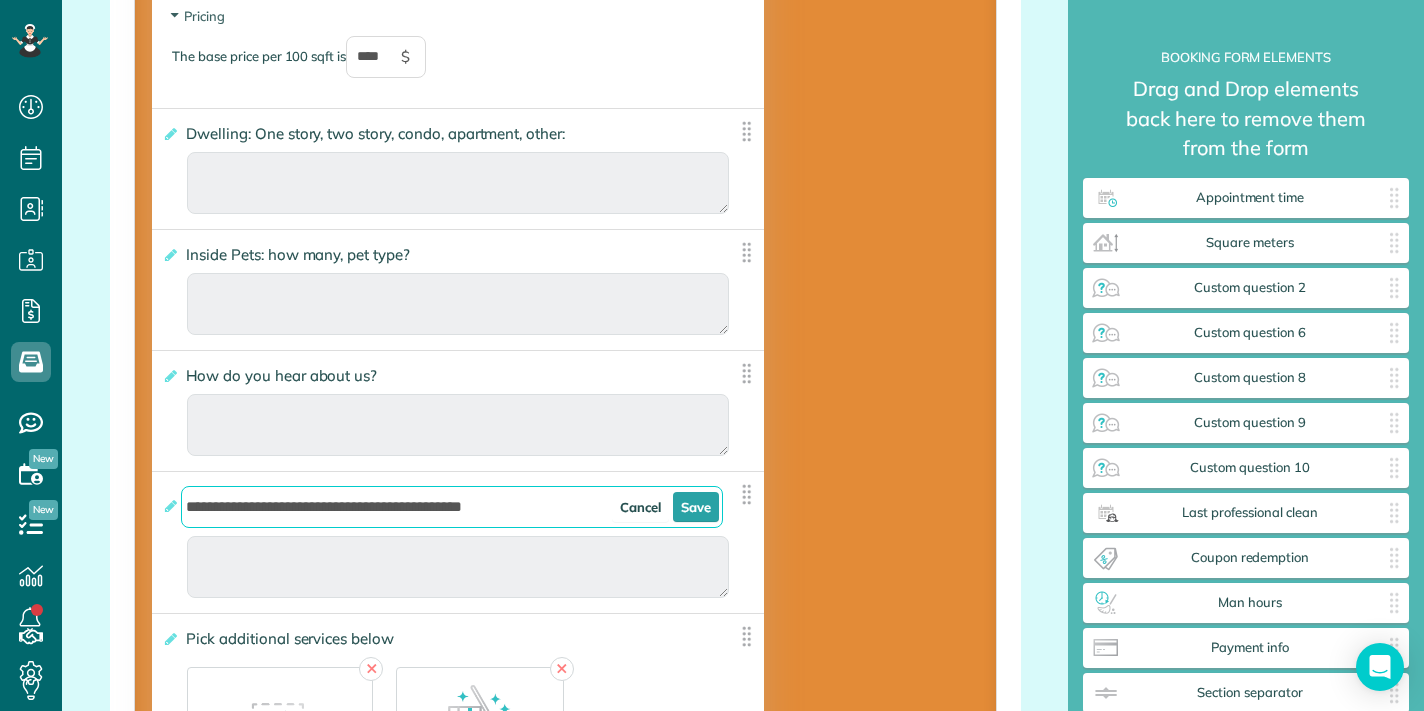 type on "**********" 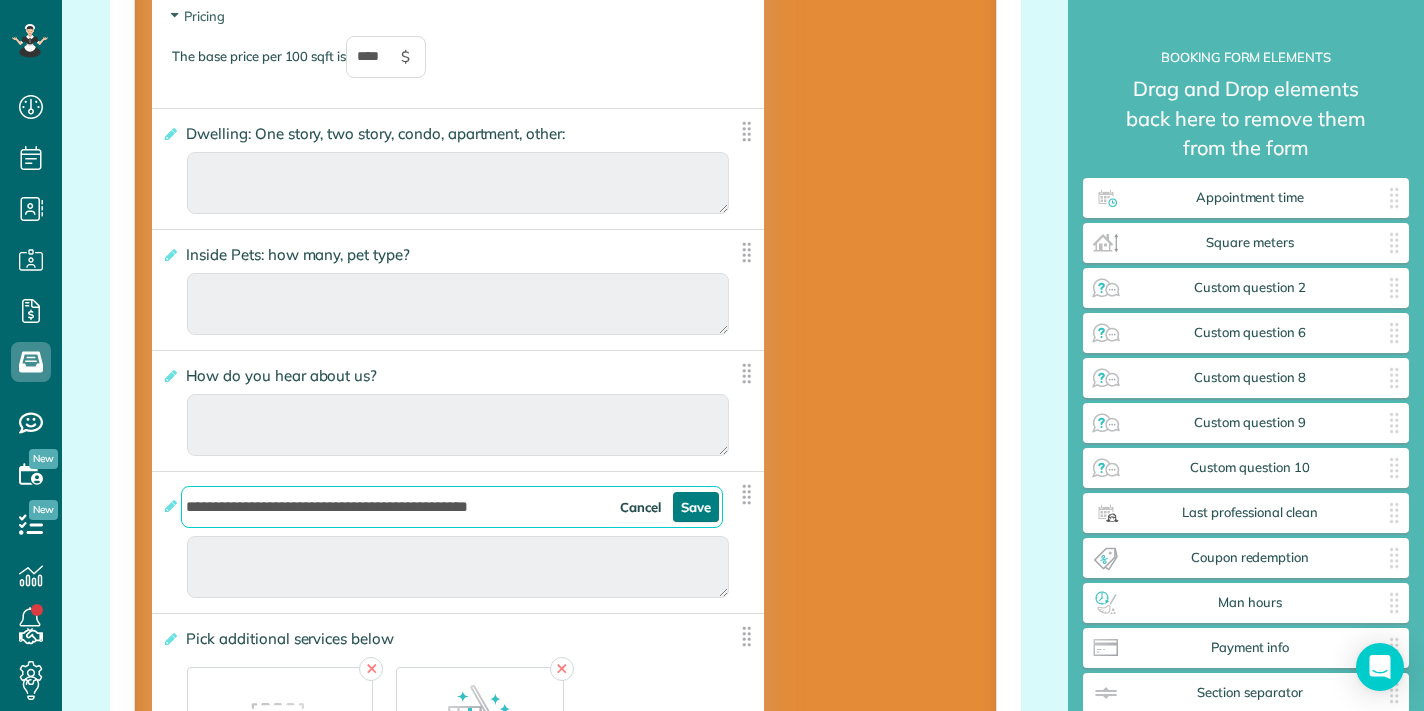 click on "Save" at bounding box center [696, 507] 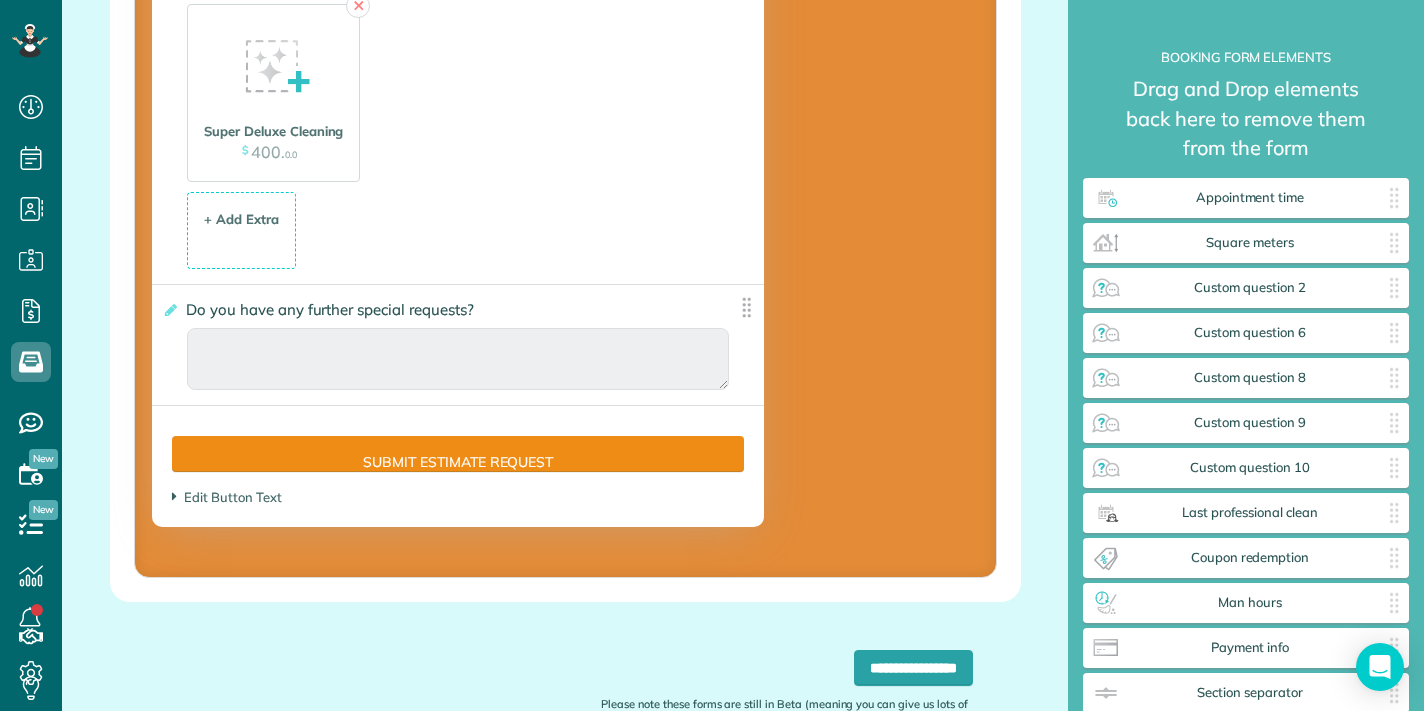 scroll, scrollTop: 4891, scrollLeft: 0, axis: vertical 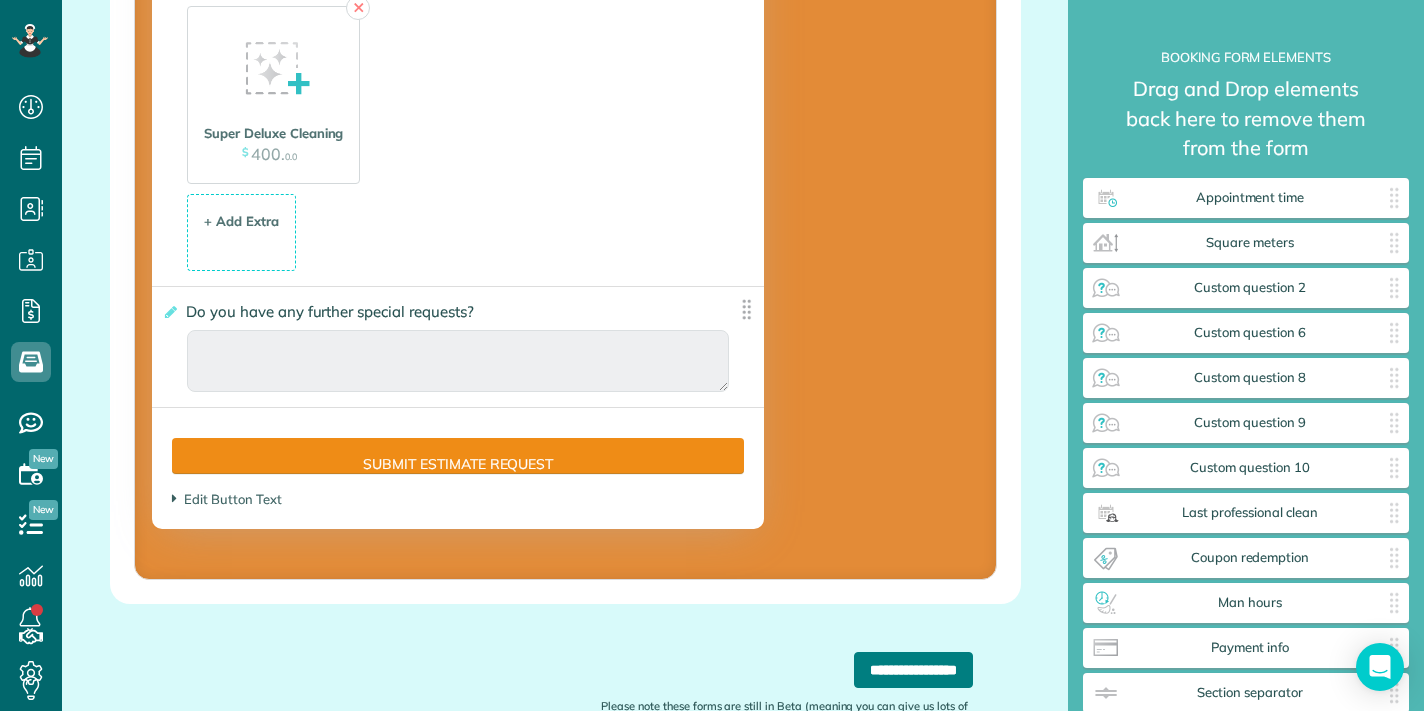 click on "**********" at bounding box center [913, 670] 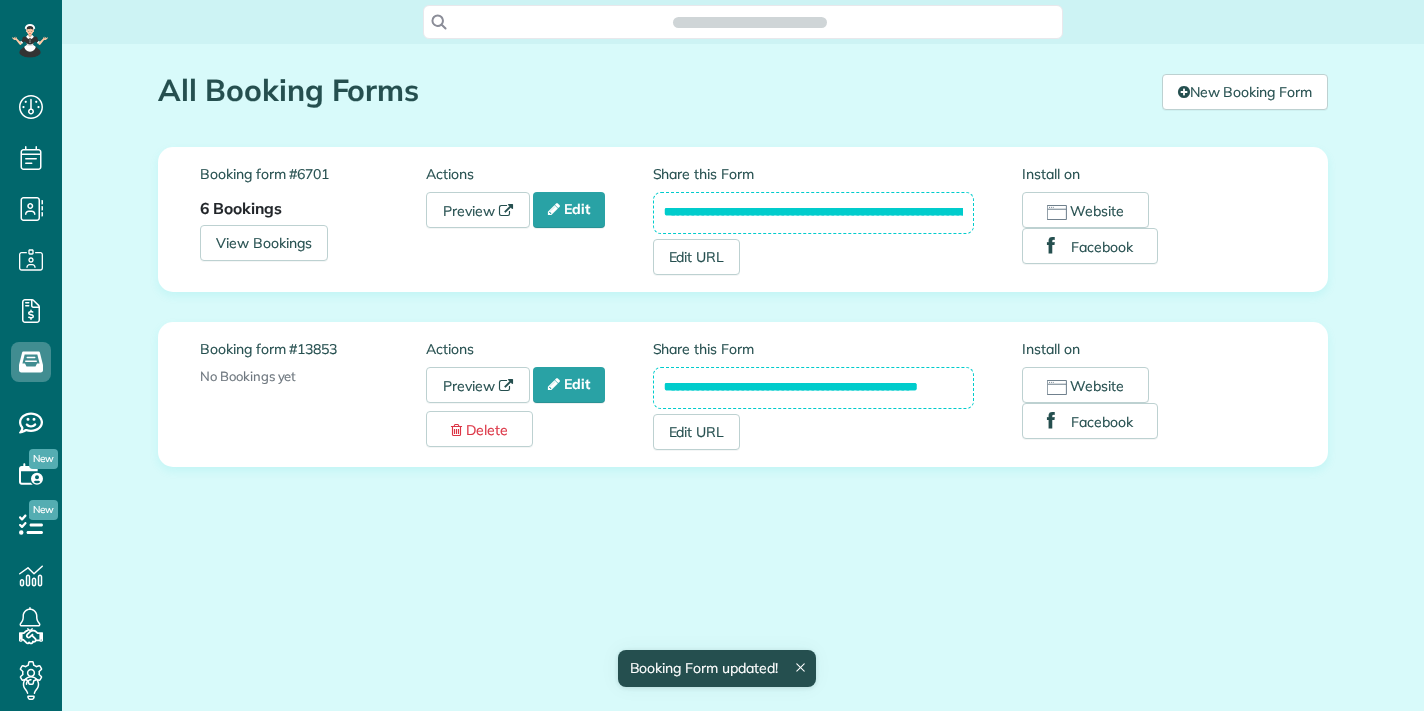 scroll, scrollTop: 0, scrollLeft: 0, axis: both 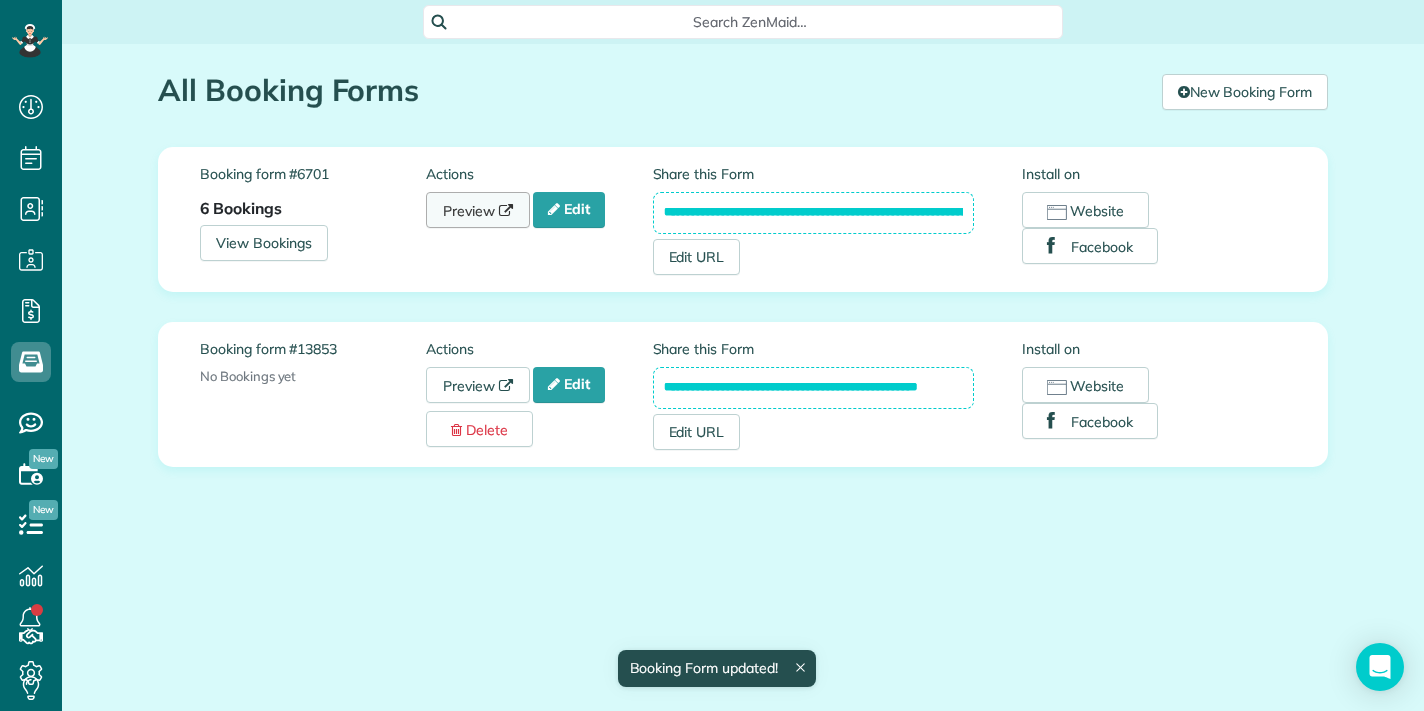 click on "Preview" at bounding box center [478, 210] 